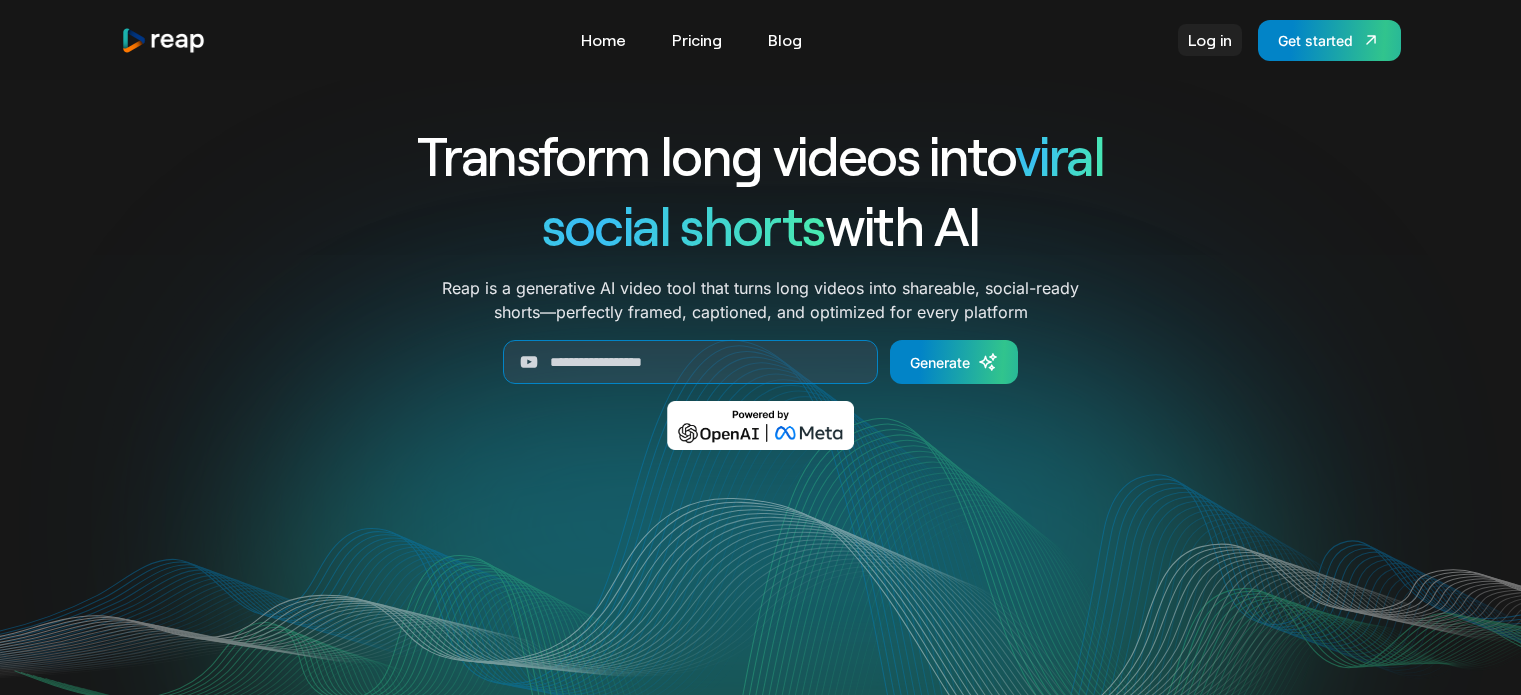 scroll, scrollTop: 0, scrollLeft: 0, axis: both 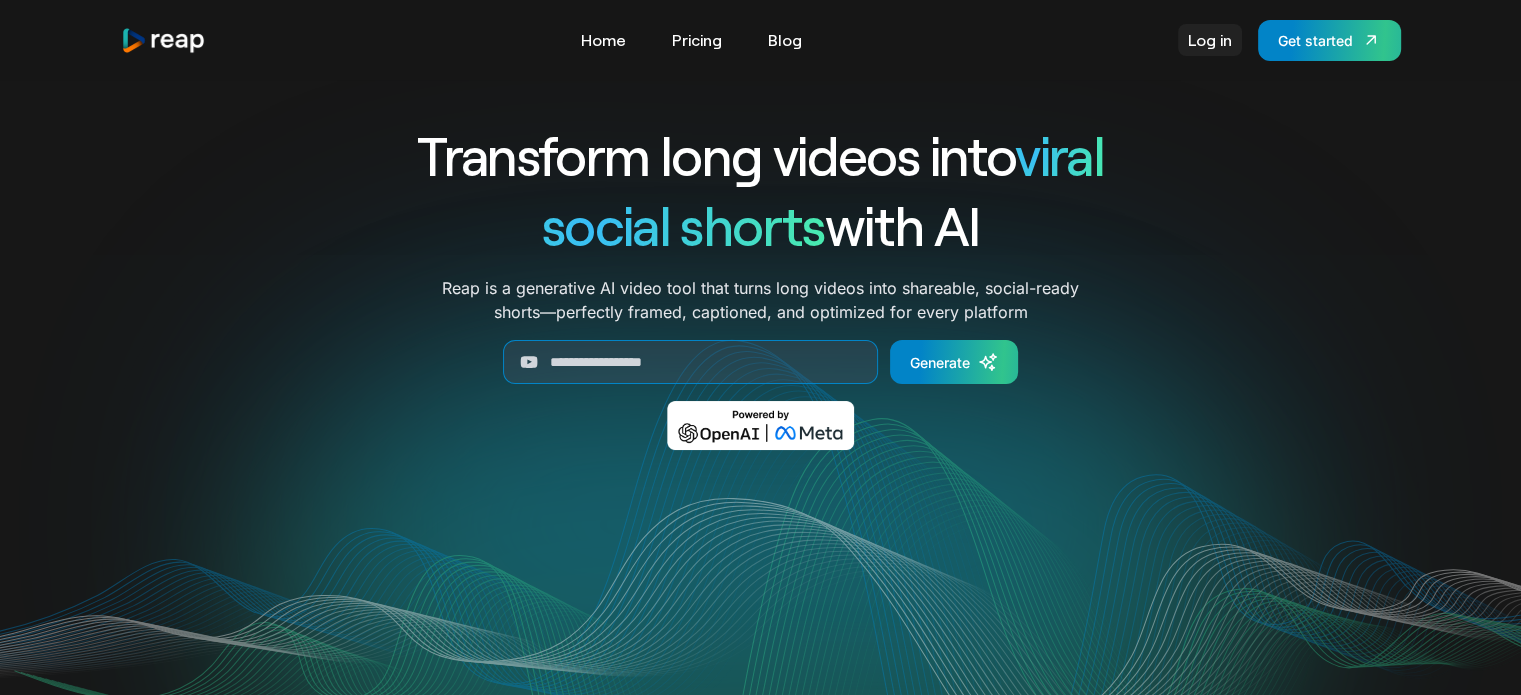 click on "Log in" at bounding box center (1210, 40) 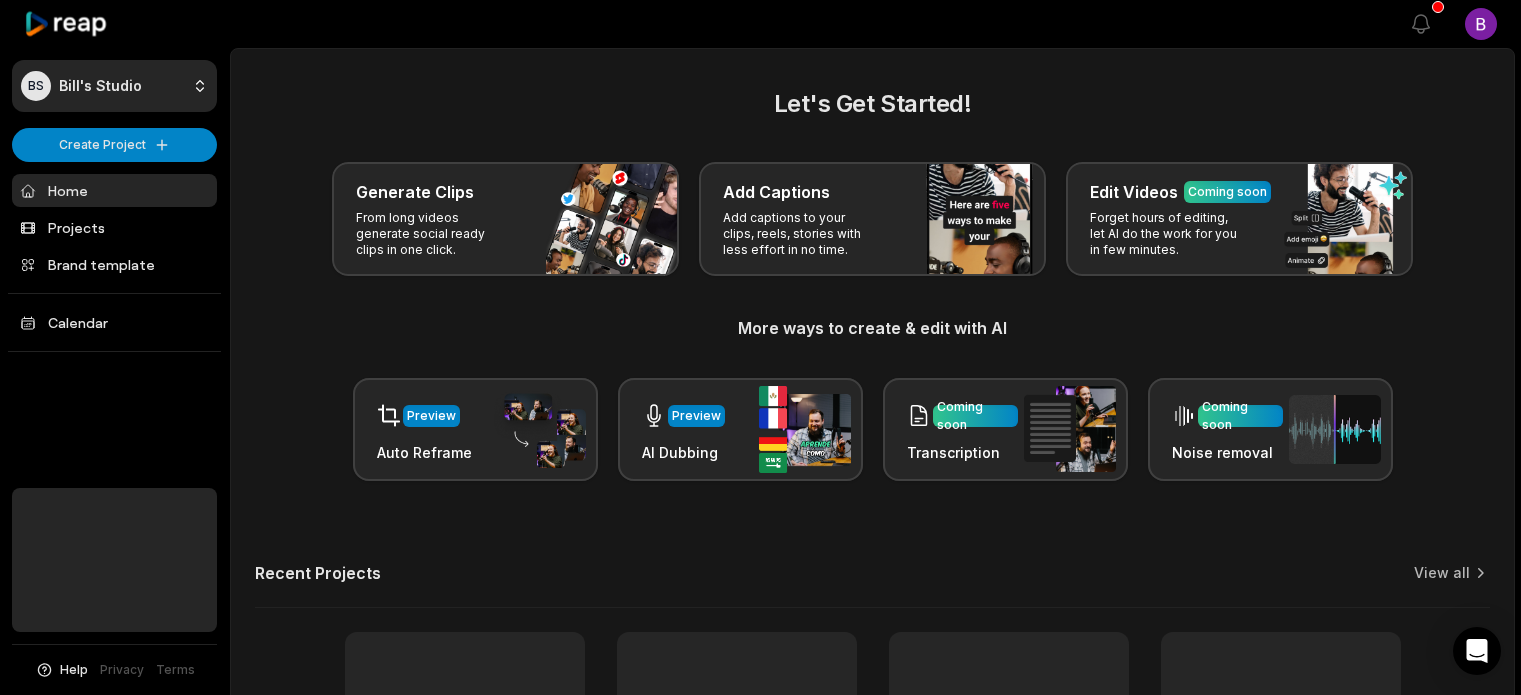 scroll, scrollTop: 0, scrollLeft: 0, axis: both 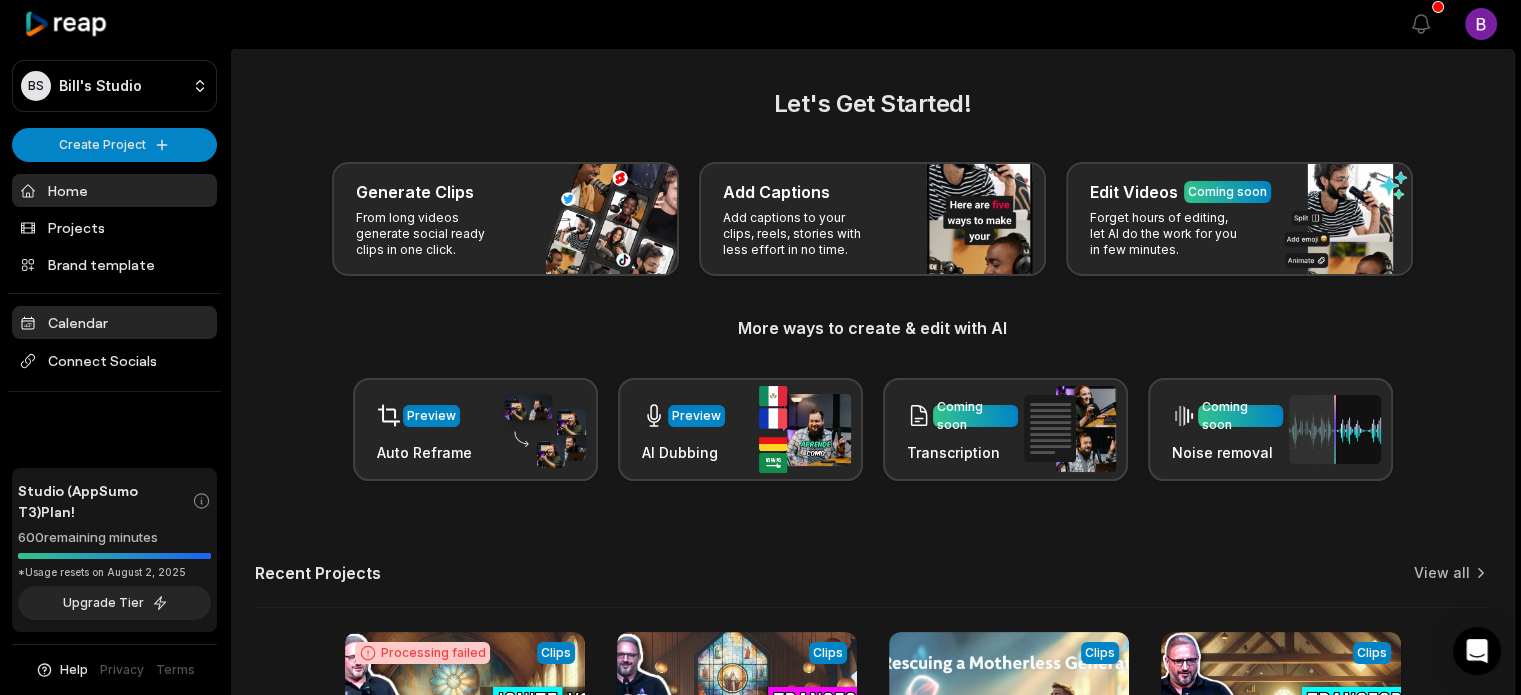 click on "Calendar" at bounding box center (114, 322) 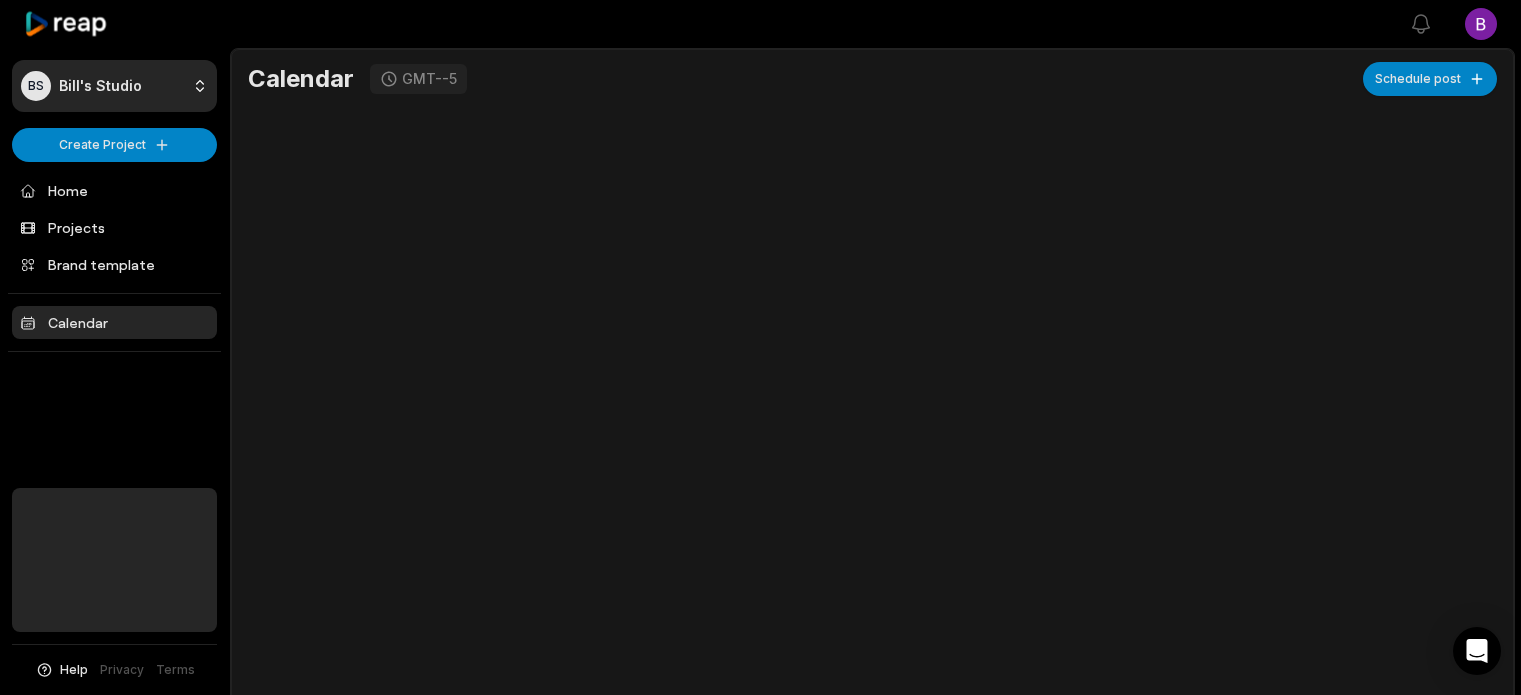 scroll, scrollTop: 0, scrollLeft: 0, axis: both 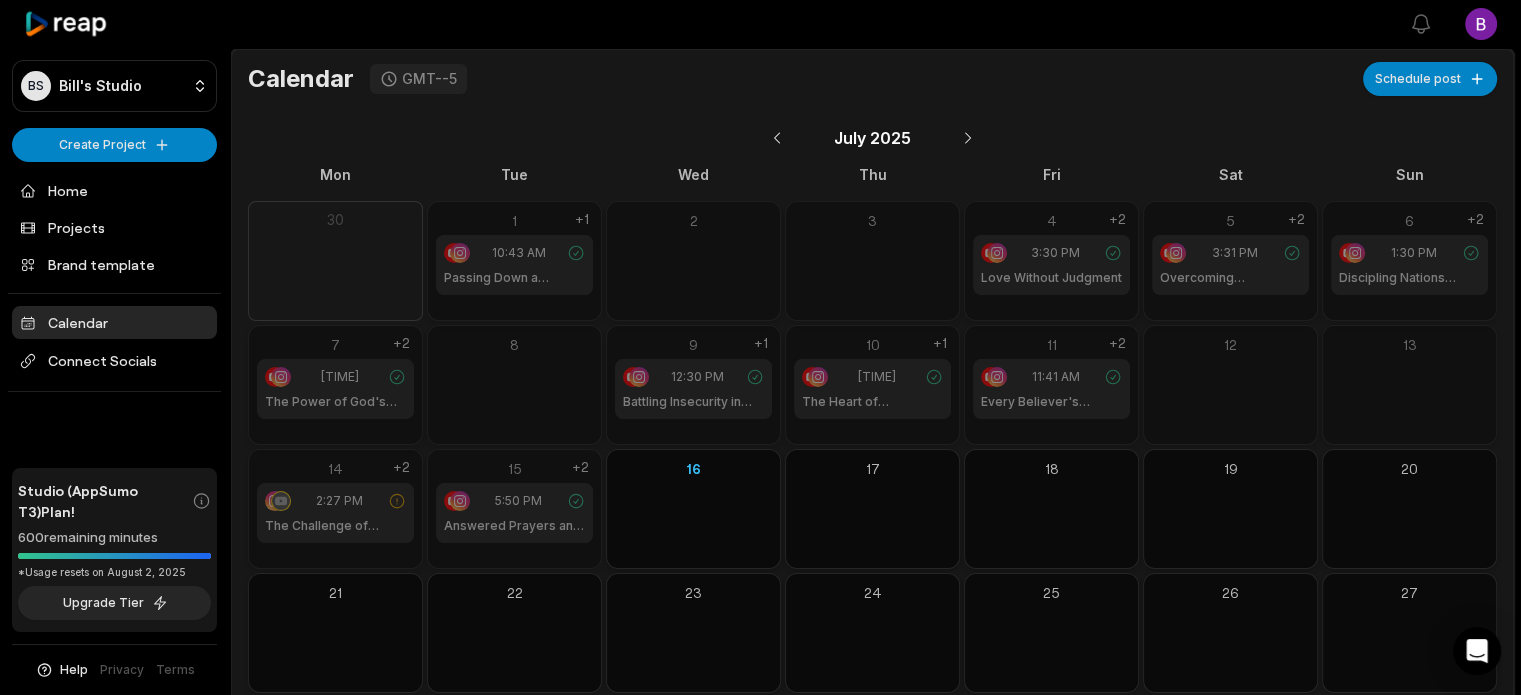 click 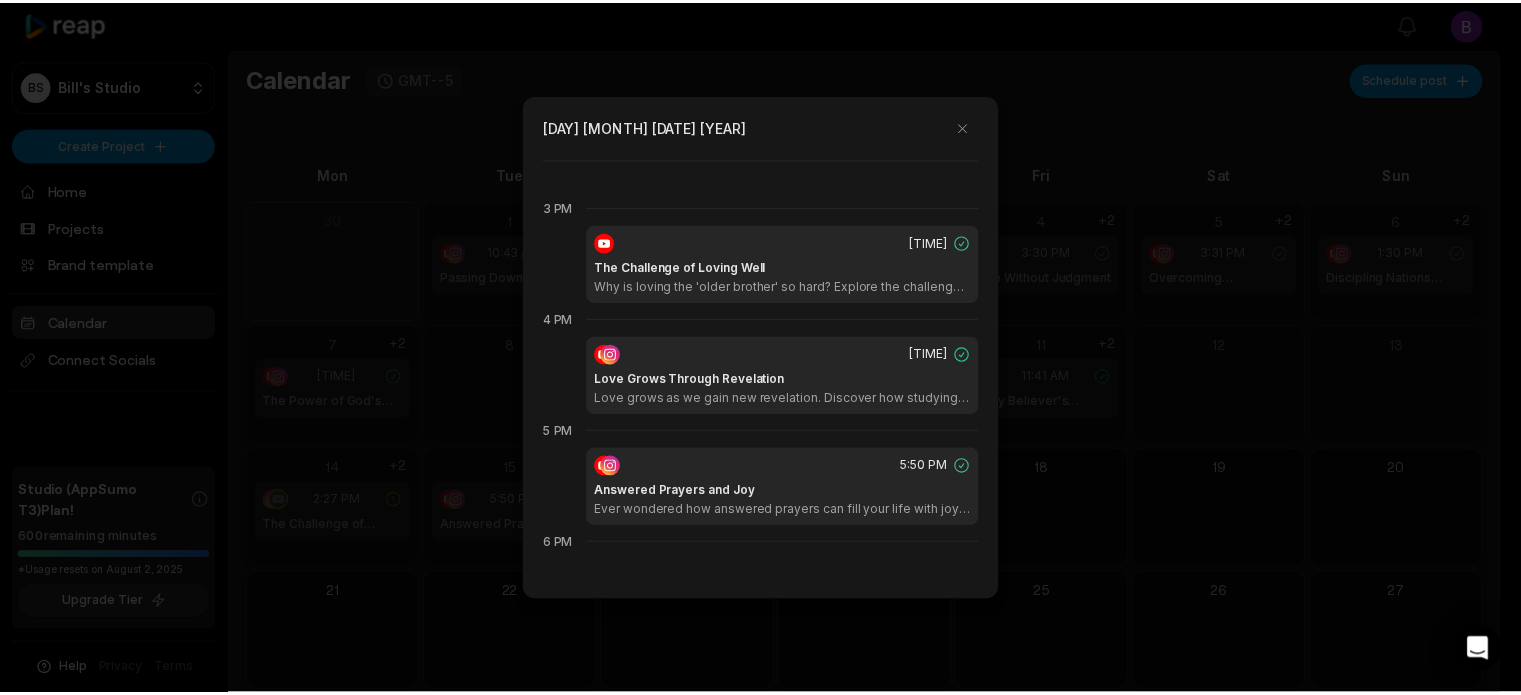 scroll, scrollTop: 1680, scrollLeft: 0, axis: vertical 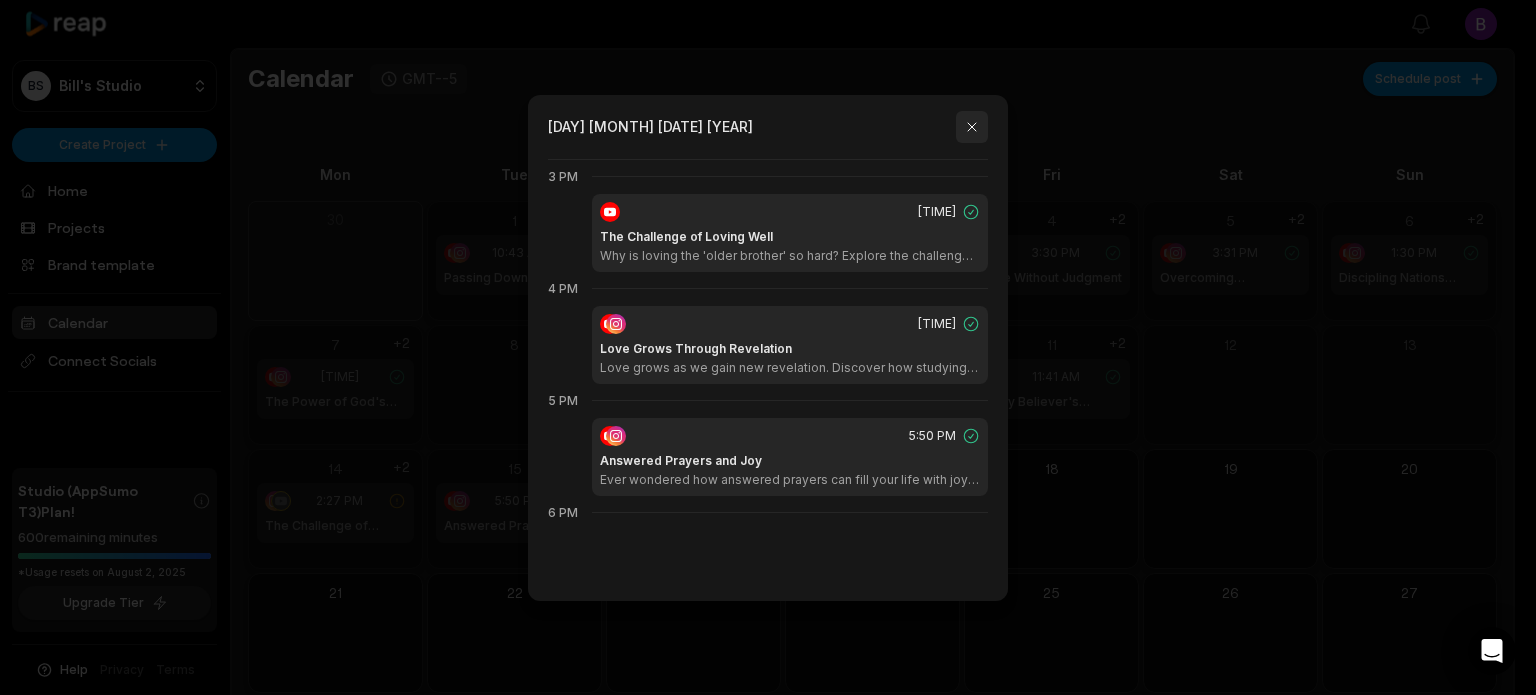 click at bounding box center [972, 127] 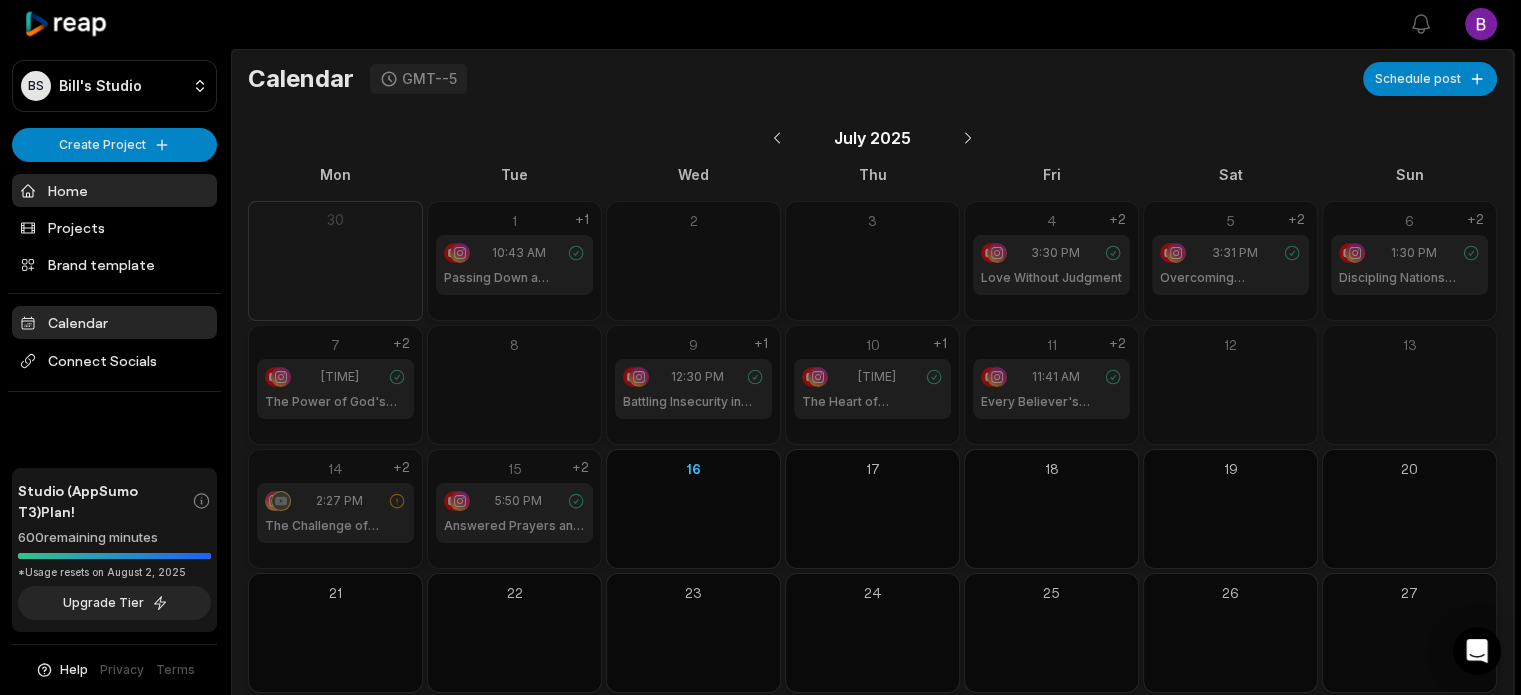 click on "Home" at bounding box center [114, 190] 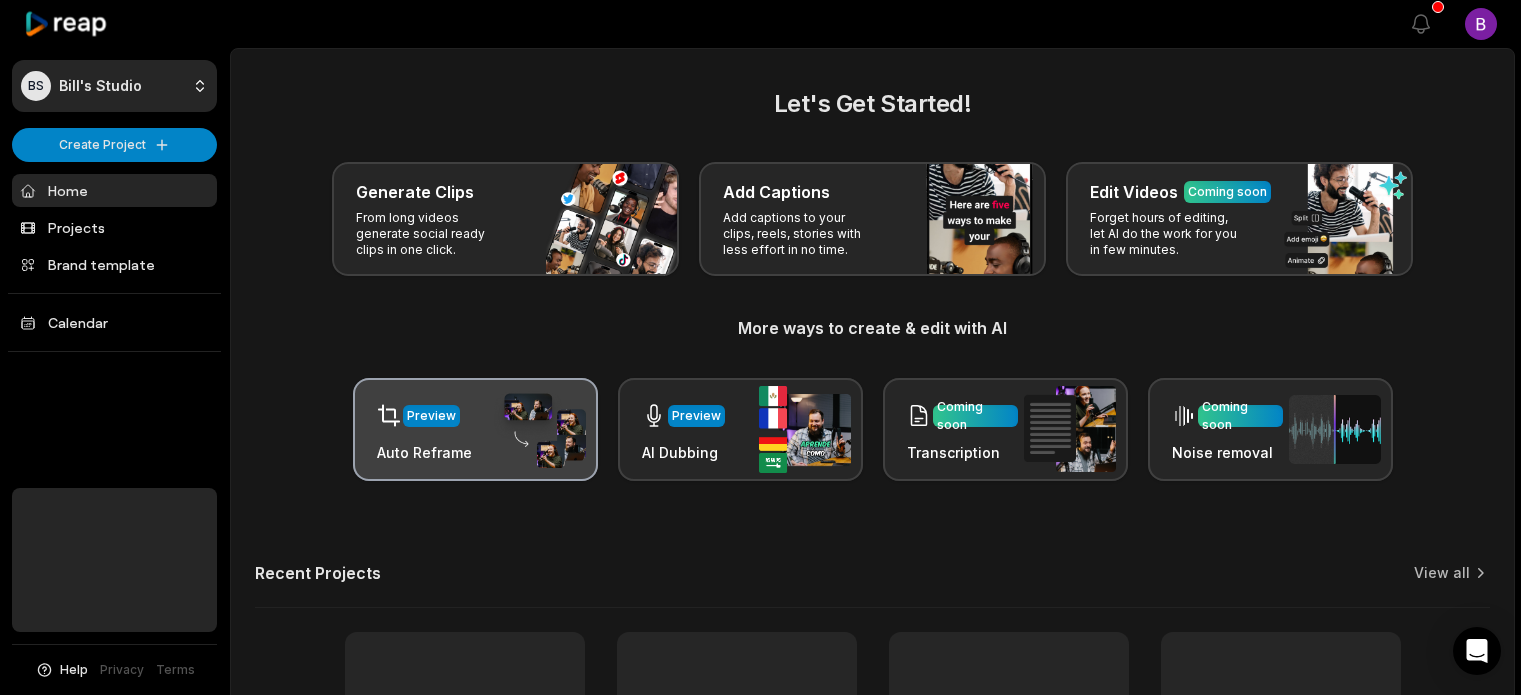 scroll, scrollTop: 0, scrollLeft: 0, axis: both 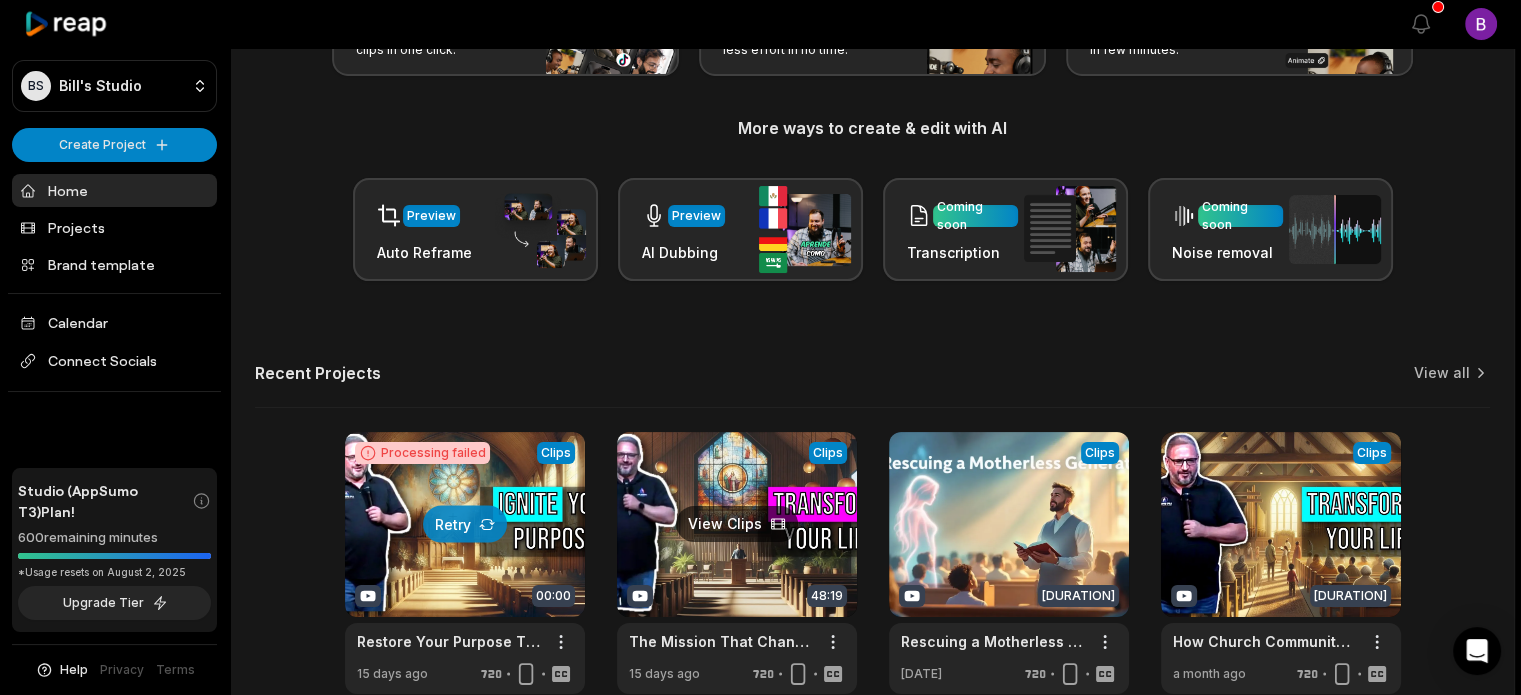 click at bounding box center (737, 563) 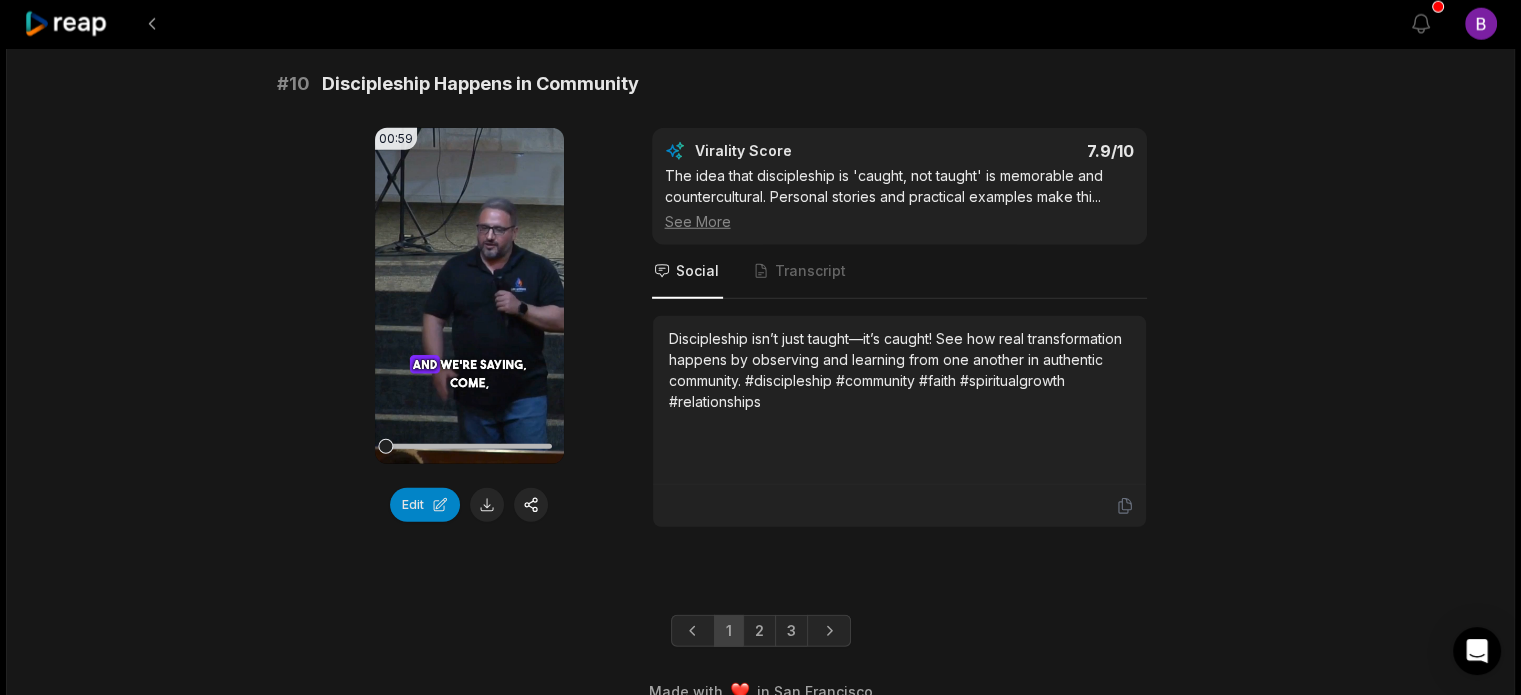 scroll, scrollTop: 5408, scrollLeft: 0, axis: vertical 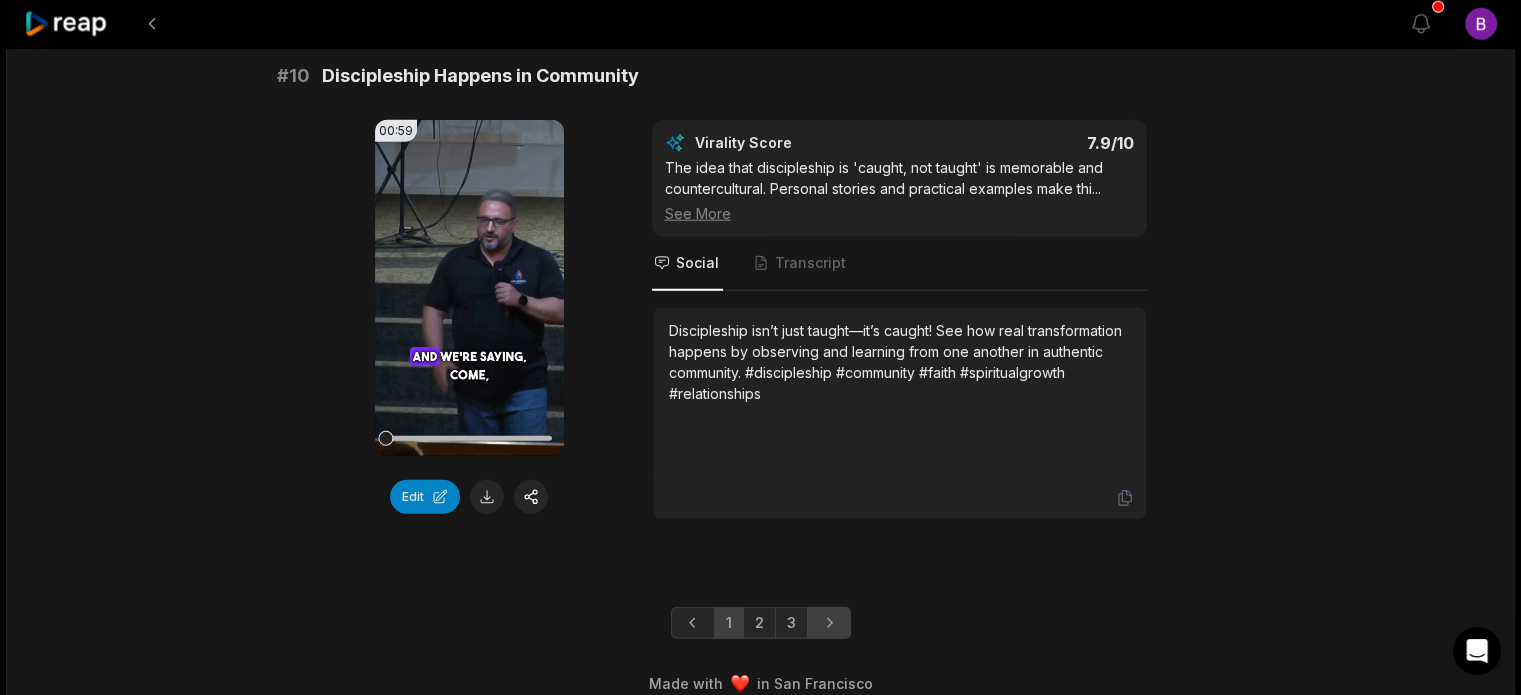 click 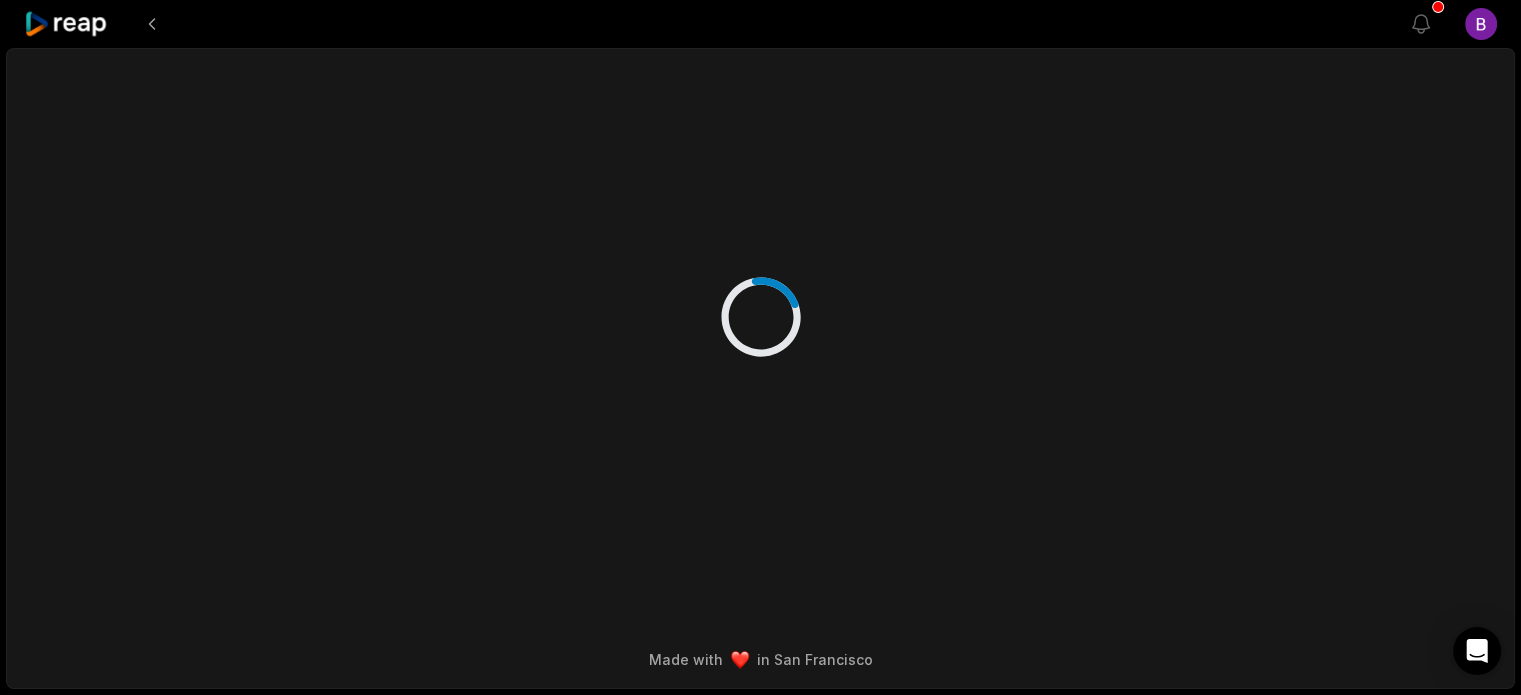 scroll, scrollTop: 0, scrollLeft: 0, axis: both 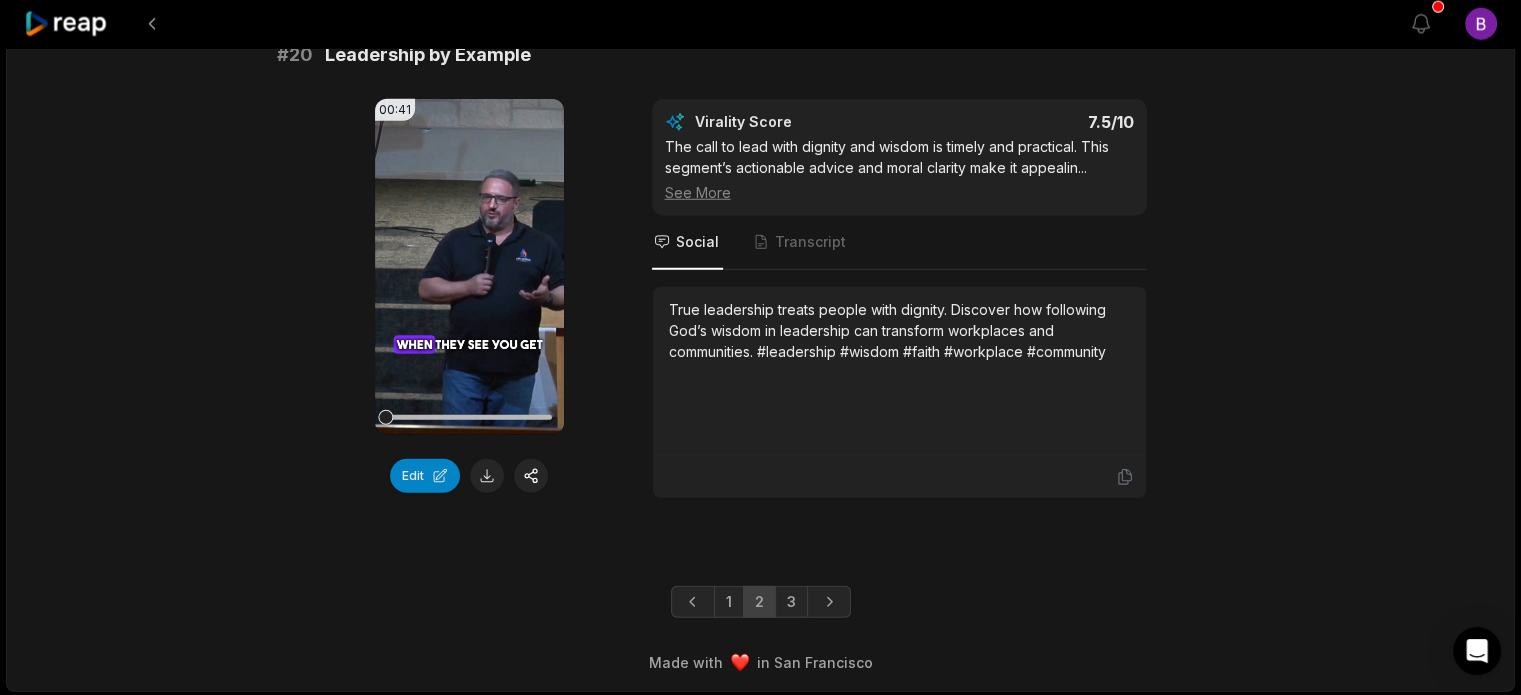 click at bounding box center [829, 602] 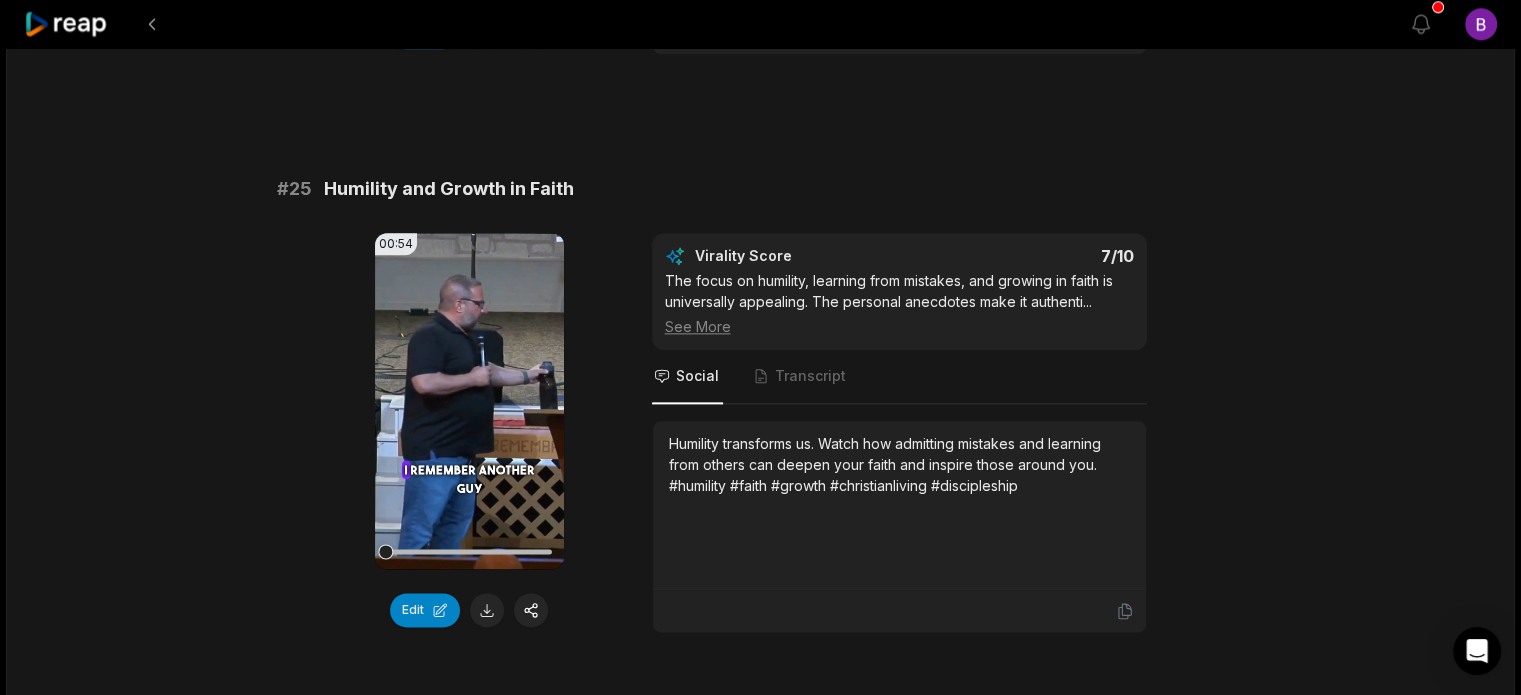 scroll, scrollTop: 2400, scrollLeft: 0, axis: vertical 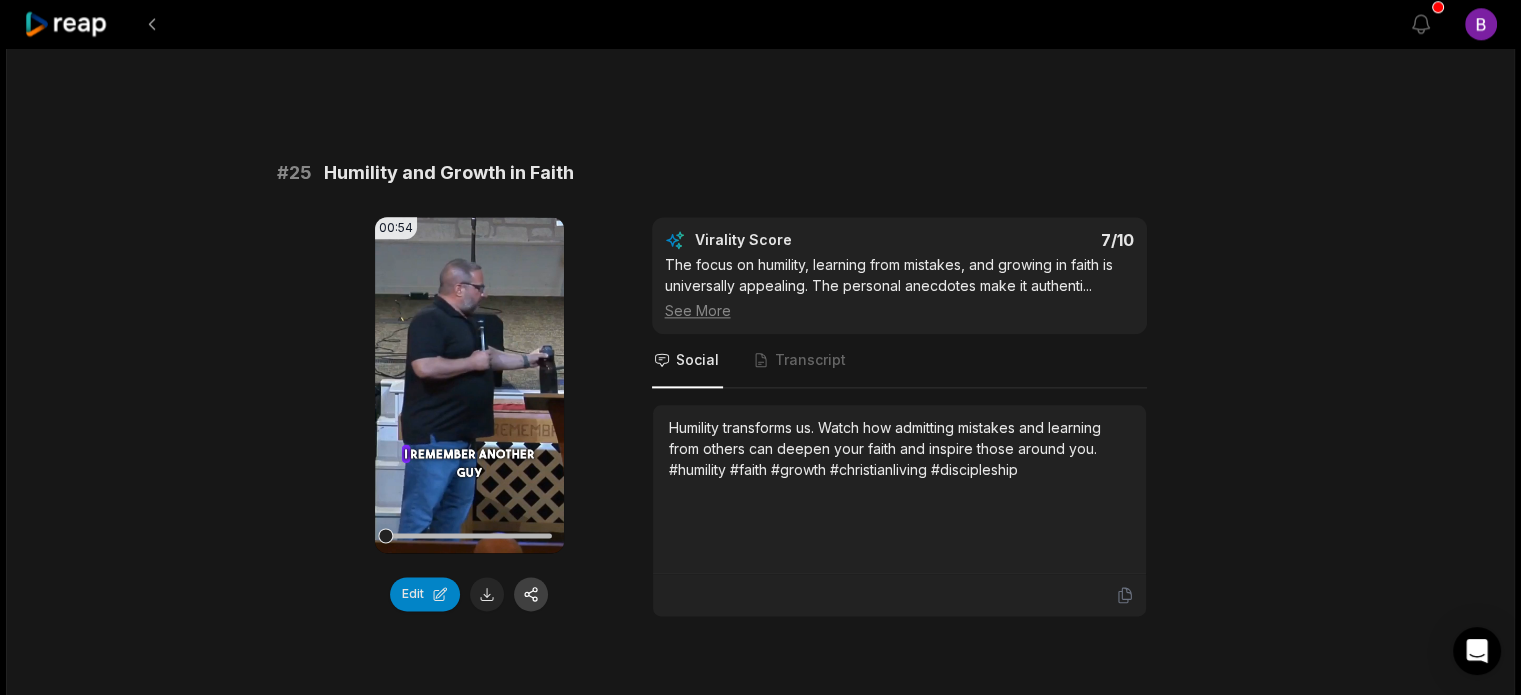 click at bounding box center (531, 594) 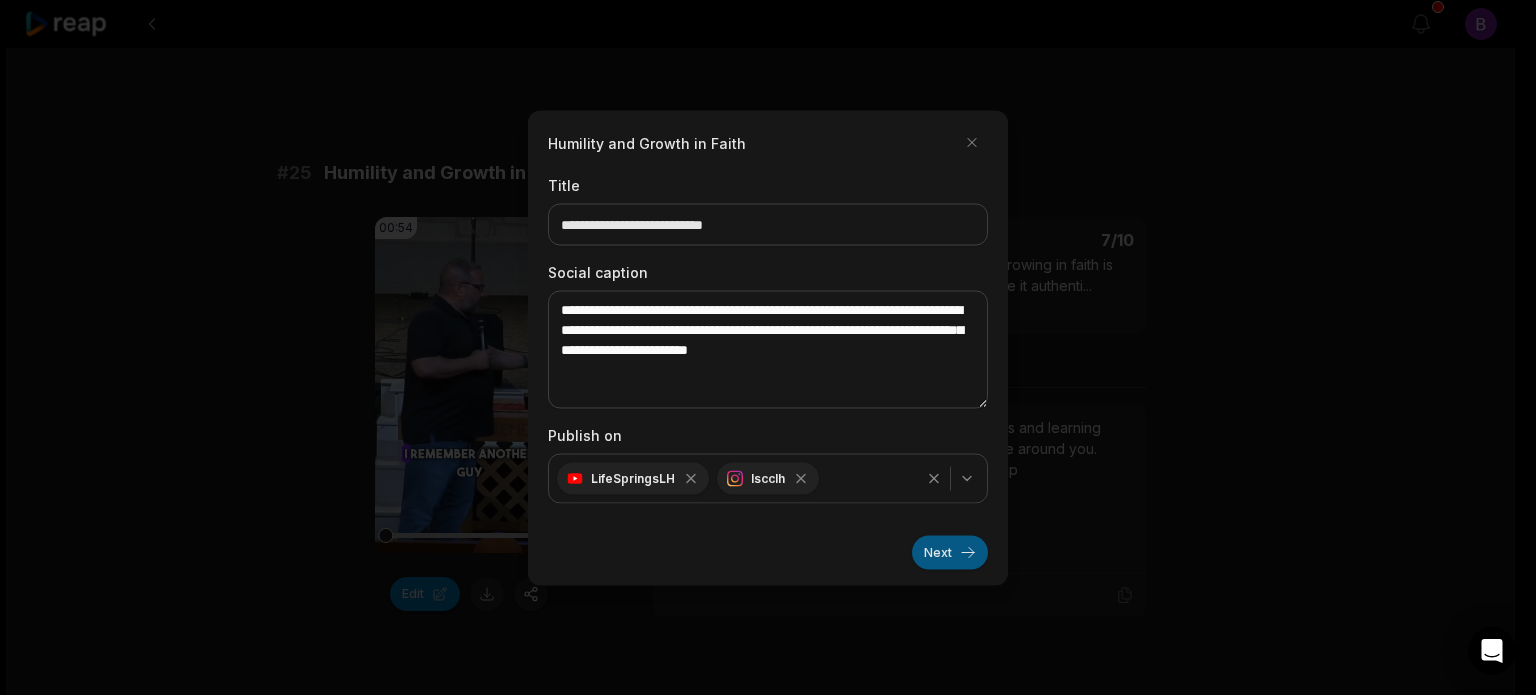 click on "Next" at bounding box center (950, 552) 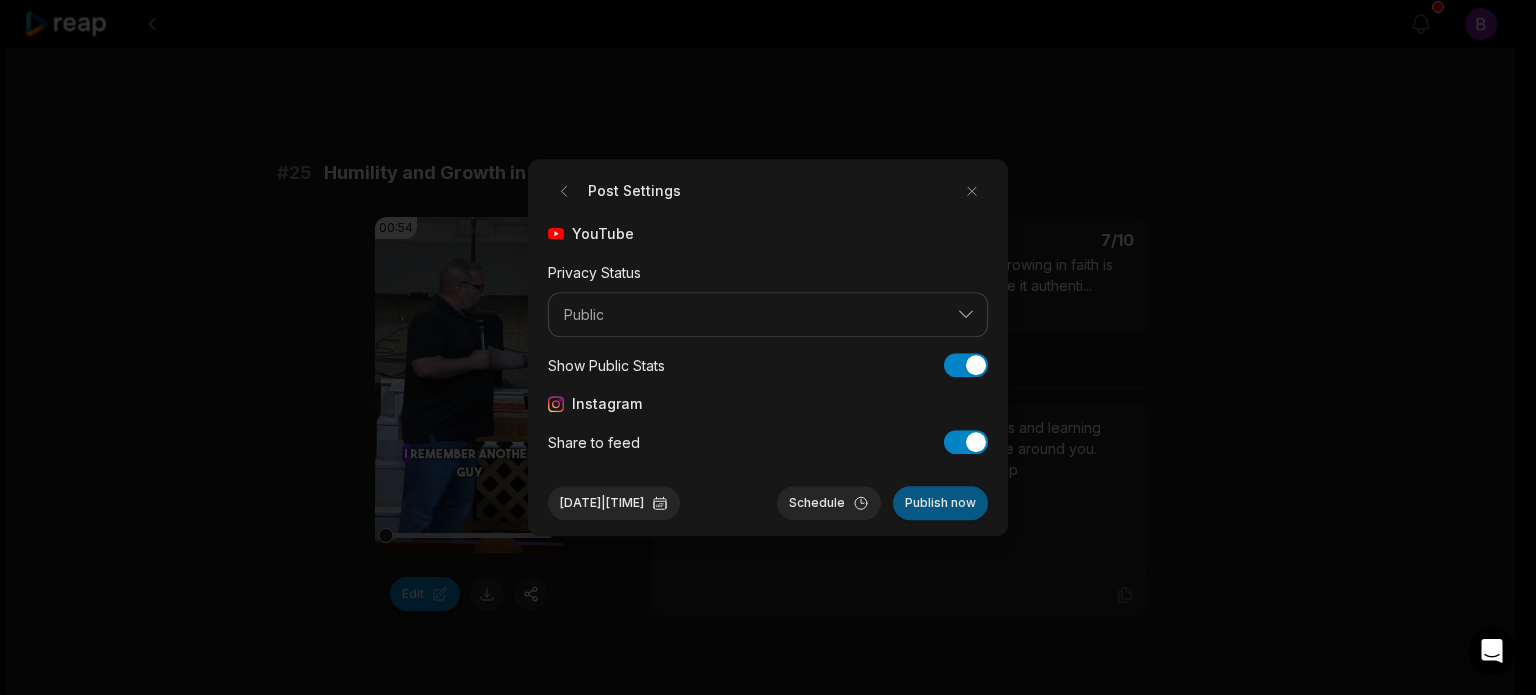 click on "Publish now" at bounding box center (940, 503) 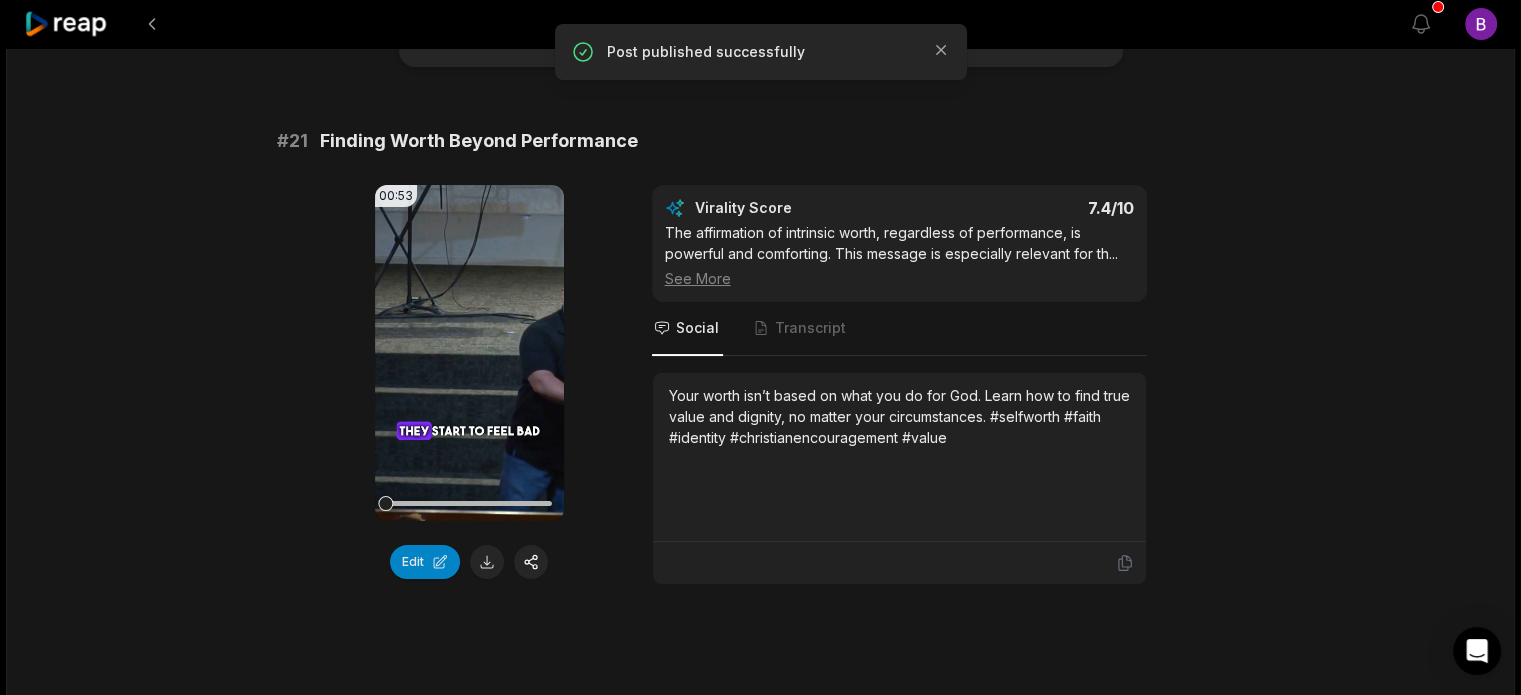 scroll, scrollTop: 0, scrollLeft: 0, axis: both 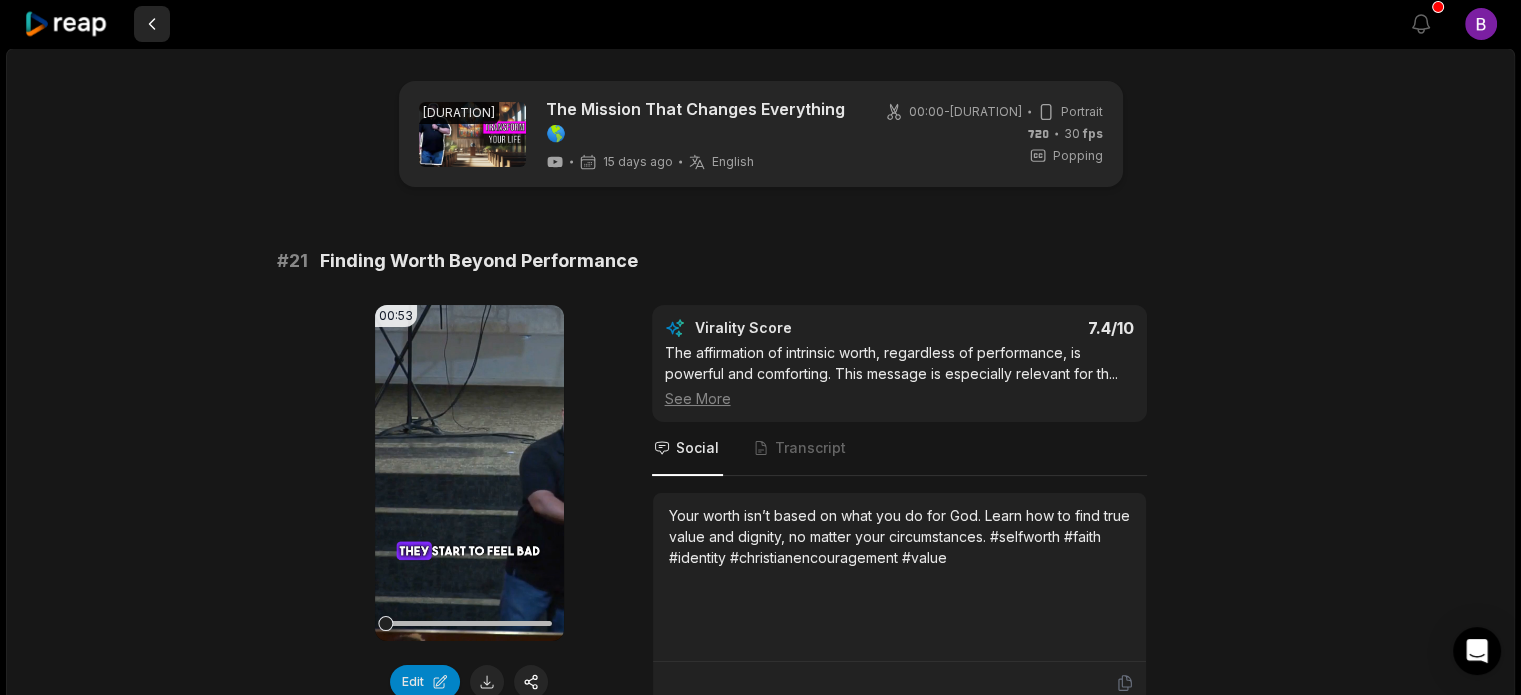 click at bounding box center (152, 24) 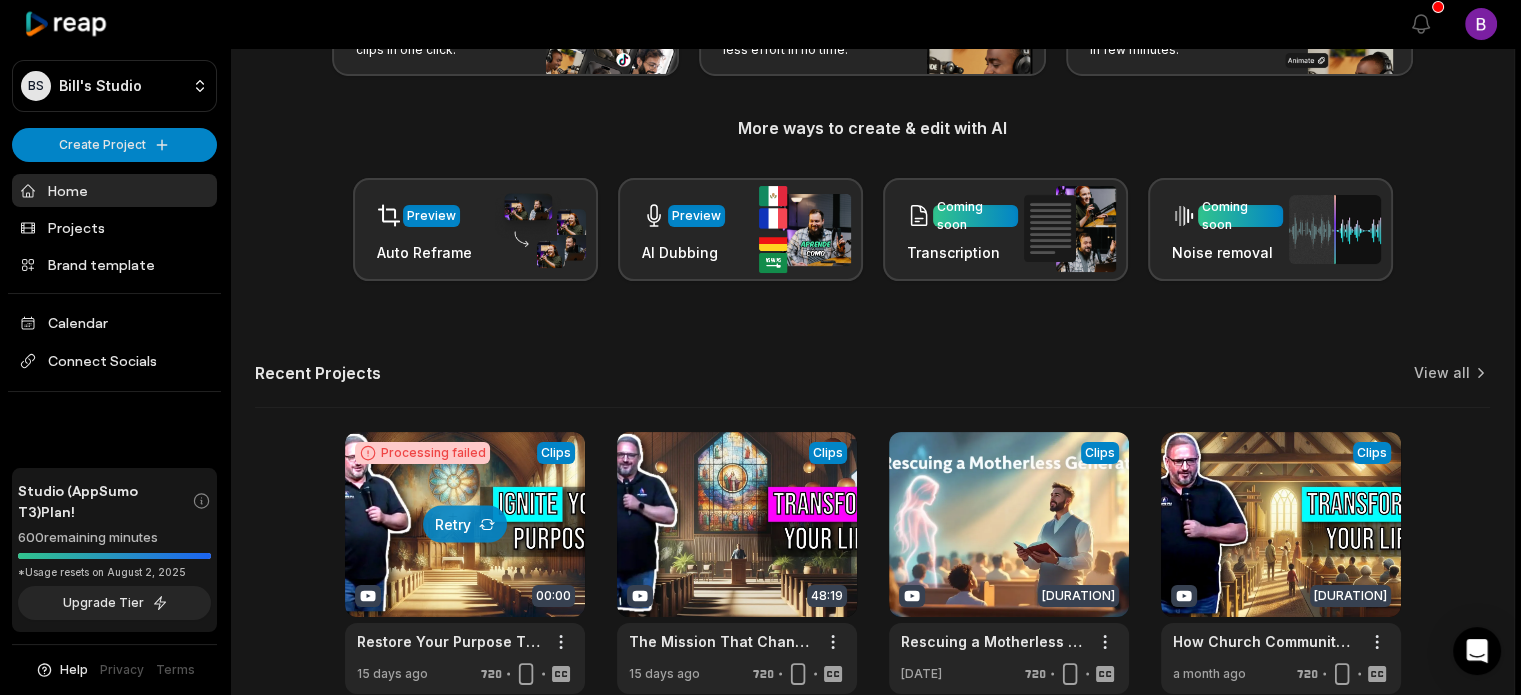 click at bounding box center (465, 563) 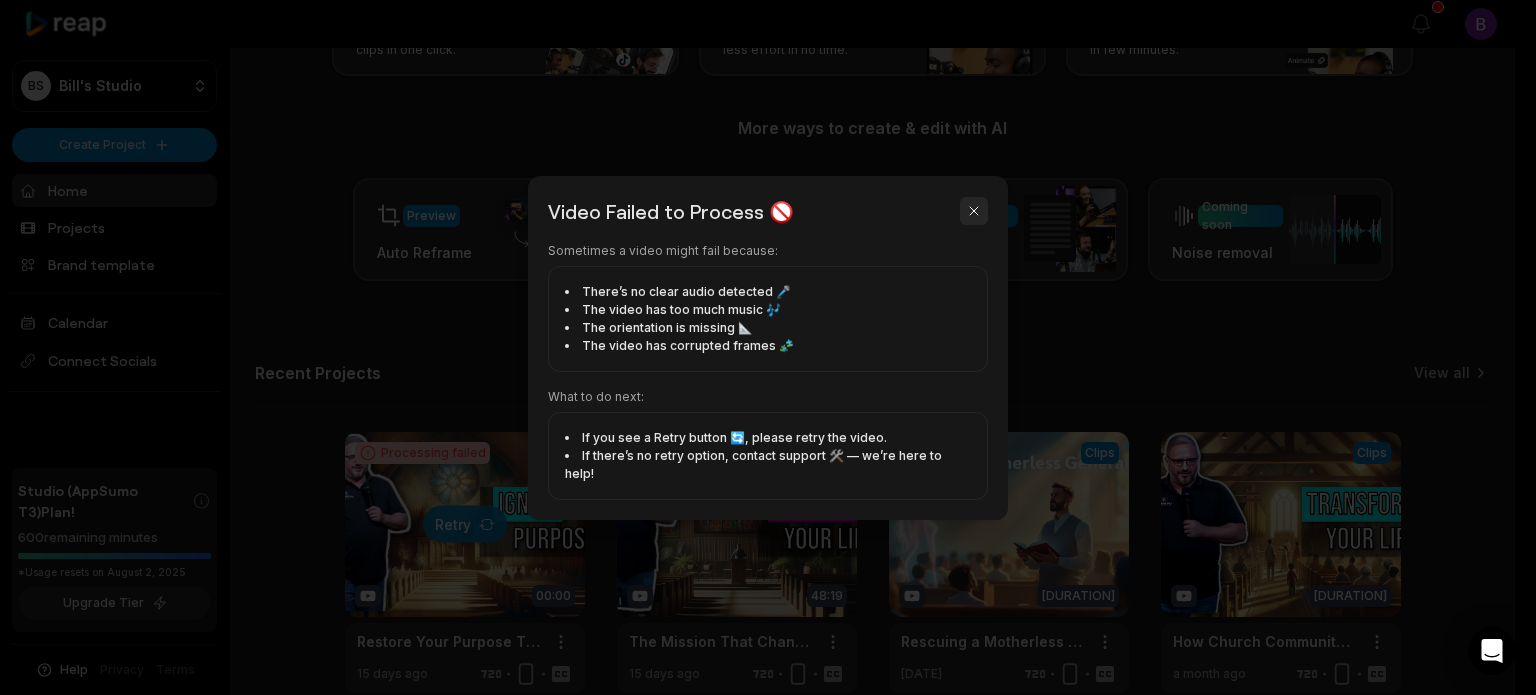 click at bounding box center [974, 211] 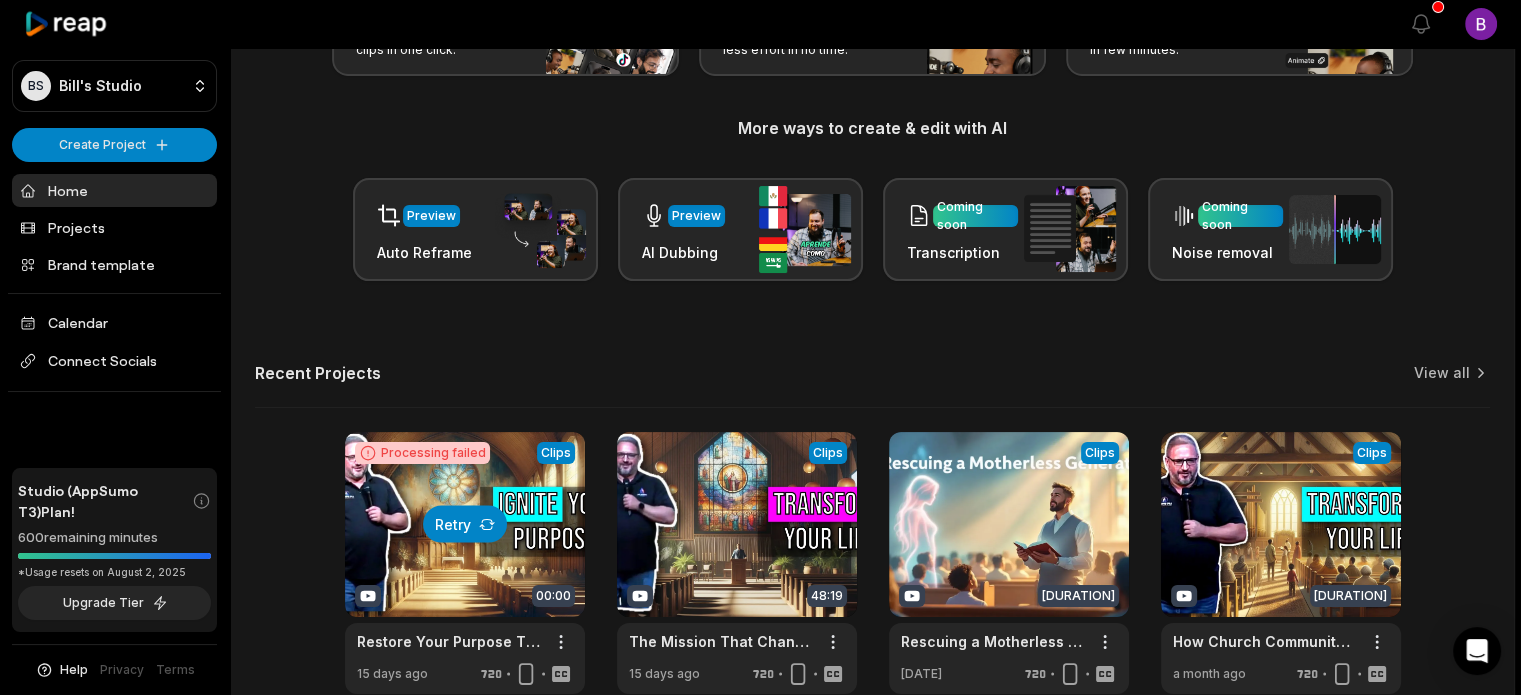click on "Retry" at bounding box center [465, 524] 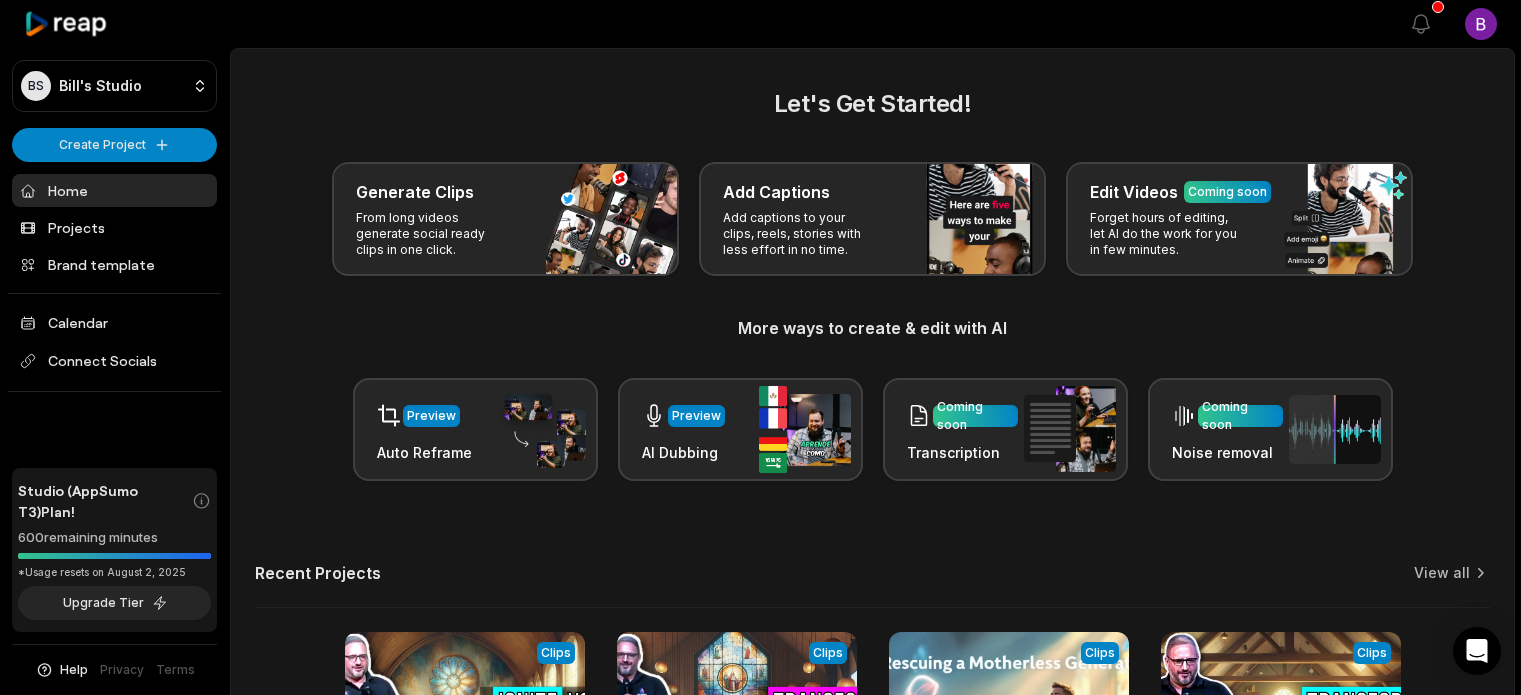 scroll, scrollTop: 200, scrollLeft: 0, axis: vertical 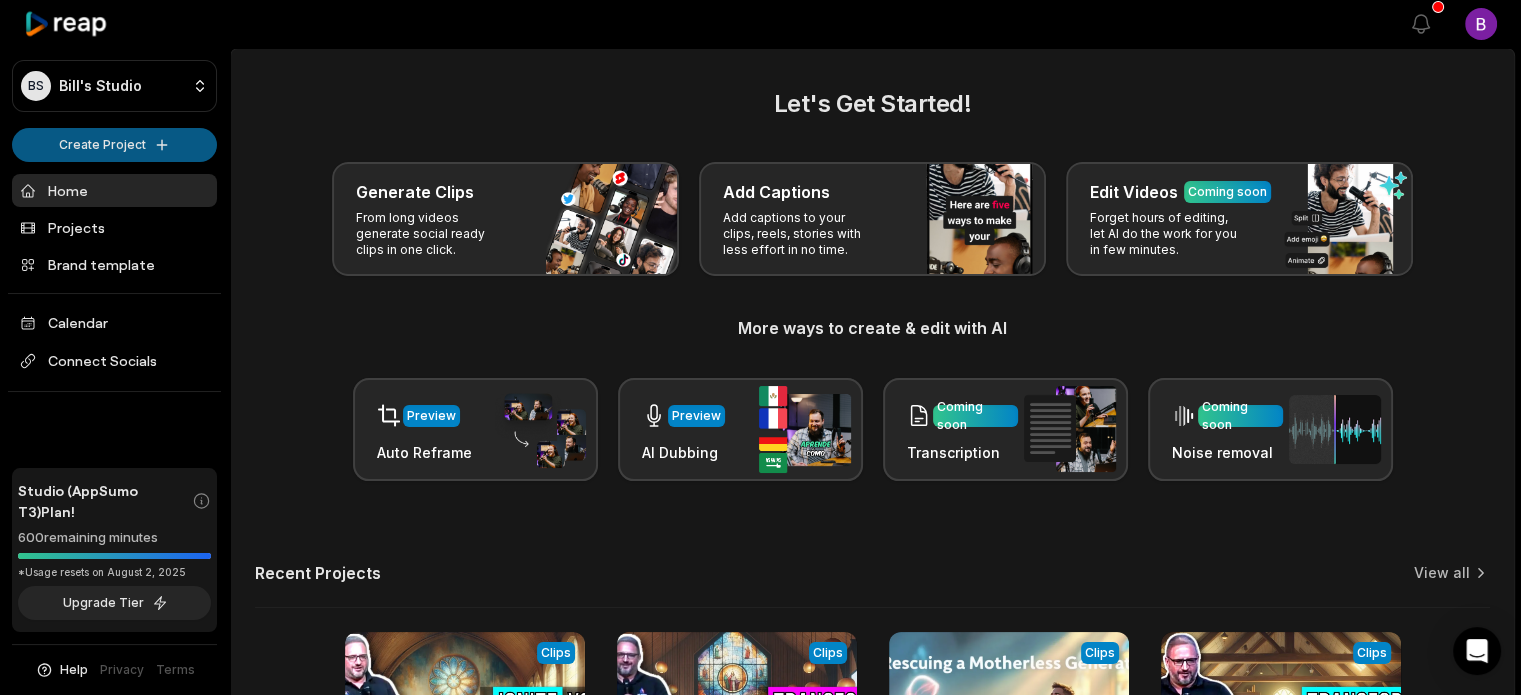 click on "BS Bill's Studio Create Project Home Projects Brand template Calendar Connect Socials Studio (AppSumo T3)  Plan! 600  remaining minutes *Usage resets on [DATE], [YEAR] Upgrade Tier Help Privacy Terms Open sidebar View notifications Open user menu   Let's Get Started! Generate Clips From long videos generate social ready clips in one click. Add Captions Add captions to your clips, reels, stories with less effort in no time. Edit Videos Coming soon Forget hours of editing, let AI do the work for you in few minutes. More ways to create & edit with AI Preview Auto Reframe Preview AI Dubbing Coming soon Transcription Coming soon Noise removal Recent Projects View all Processing Clips 00:00 Restore Your Purpose Through Christ's Mission Open options 15 days ago View Clips Clips 48:19 The Mission That Changes Everything 🌎 Open options 15 days ago View Clips Clips 55:47 Rescuing a Motherless Generation 🌍 Open options 21 days ago View Clips Clips 51:36 How Church Community Can Change Your Life 🌟 Open options" at bounding box center [760, 347] 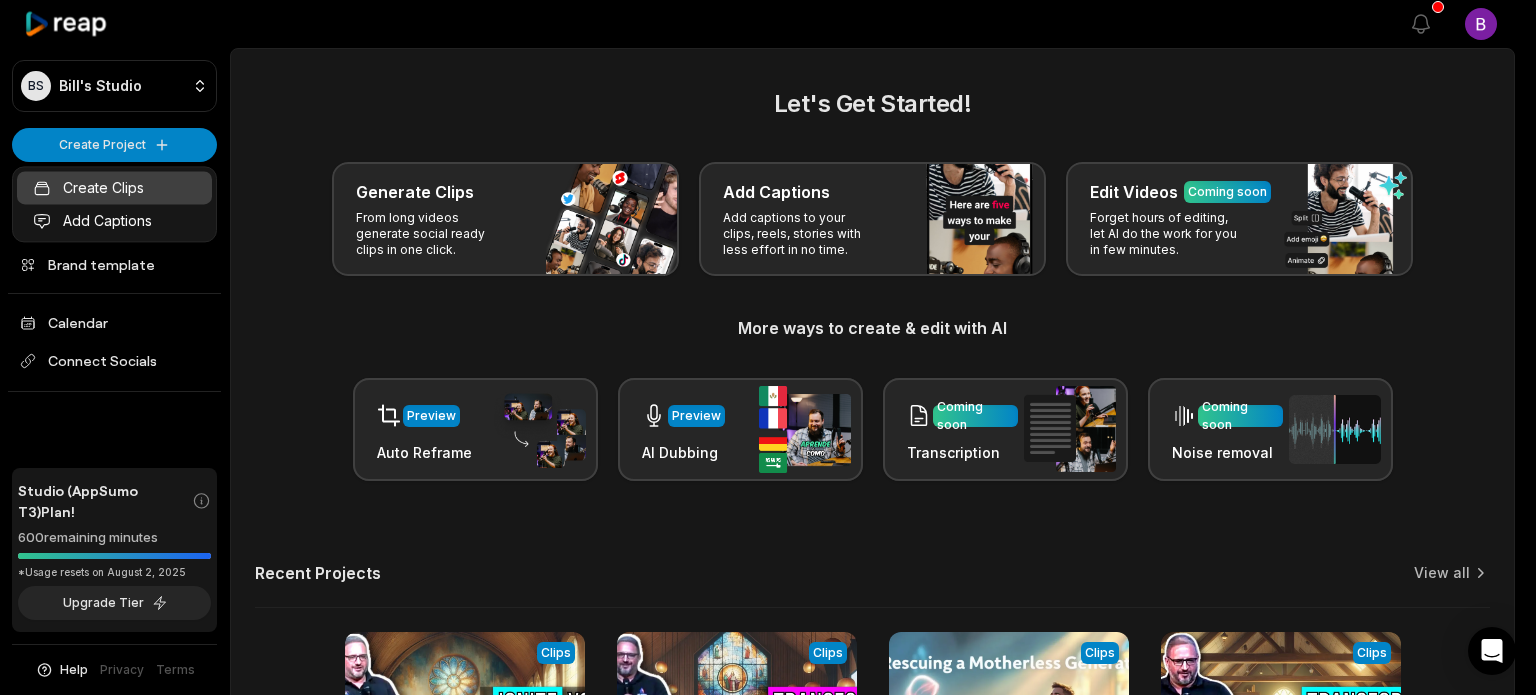 click on "Create Clips" at bounding box center [114, 187] 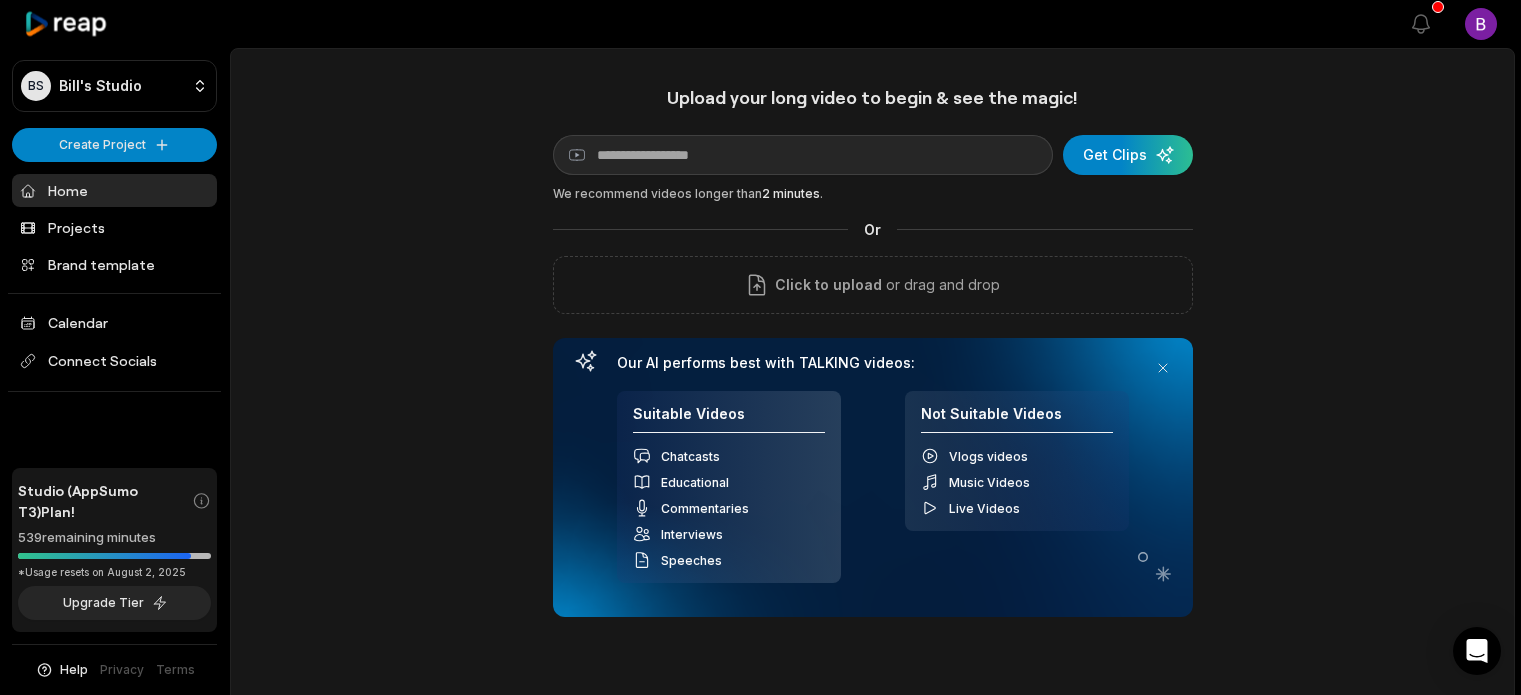 scroll, scrollTop: 0, scrollLeft: 0, axis: both 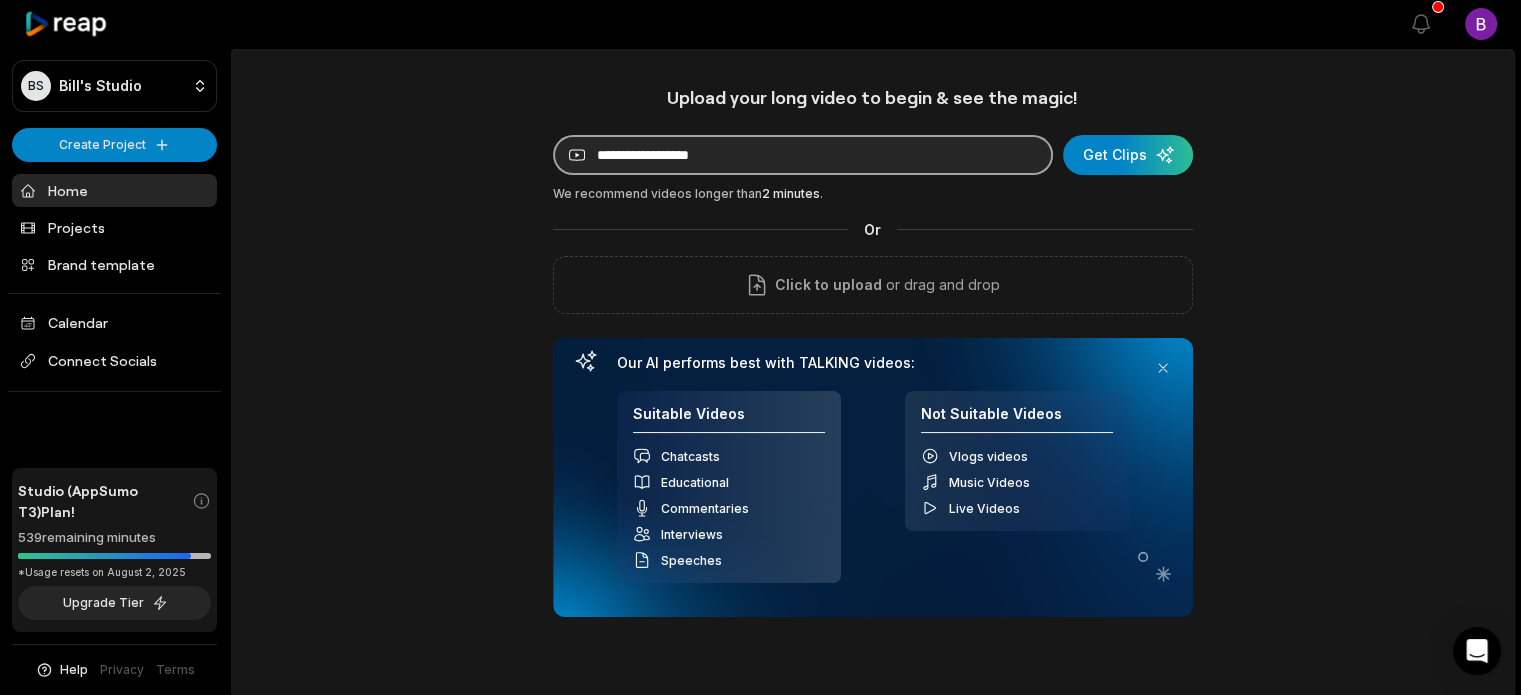 click at bounding box center [803, 155] 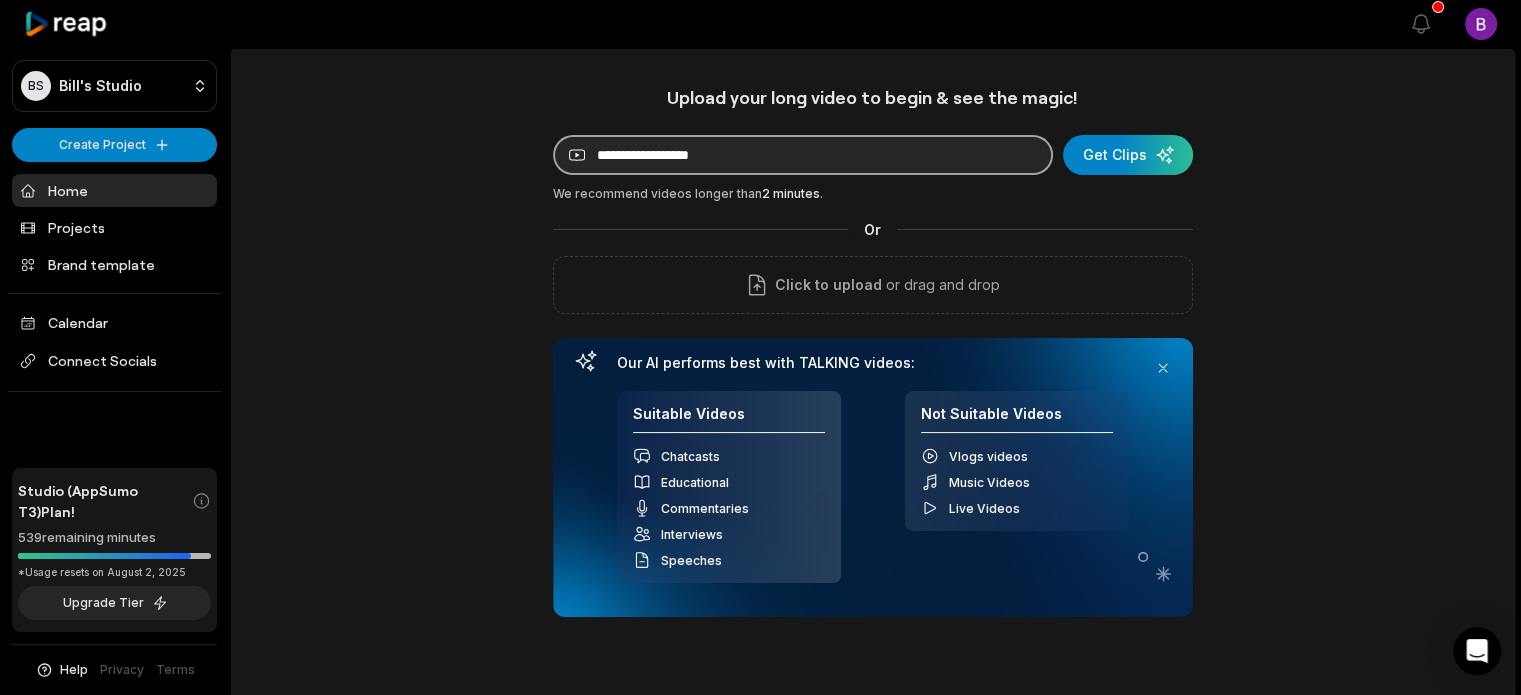 paste on "**********" 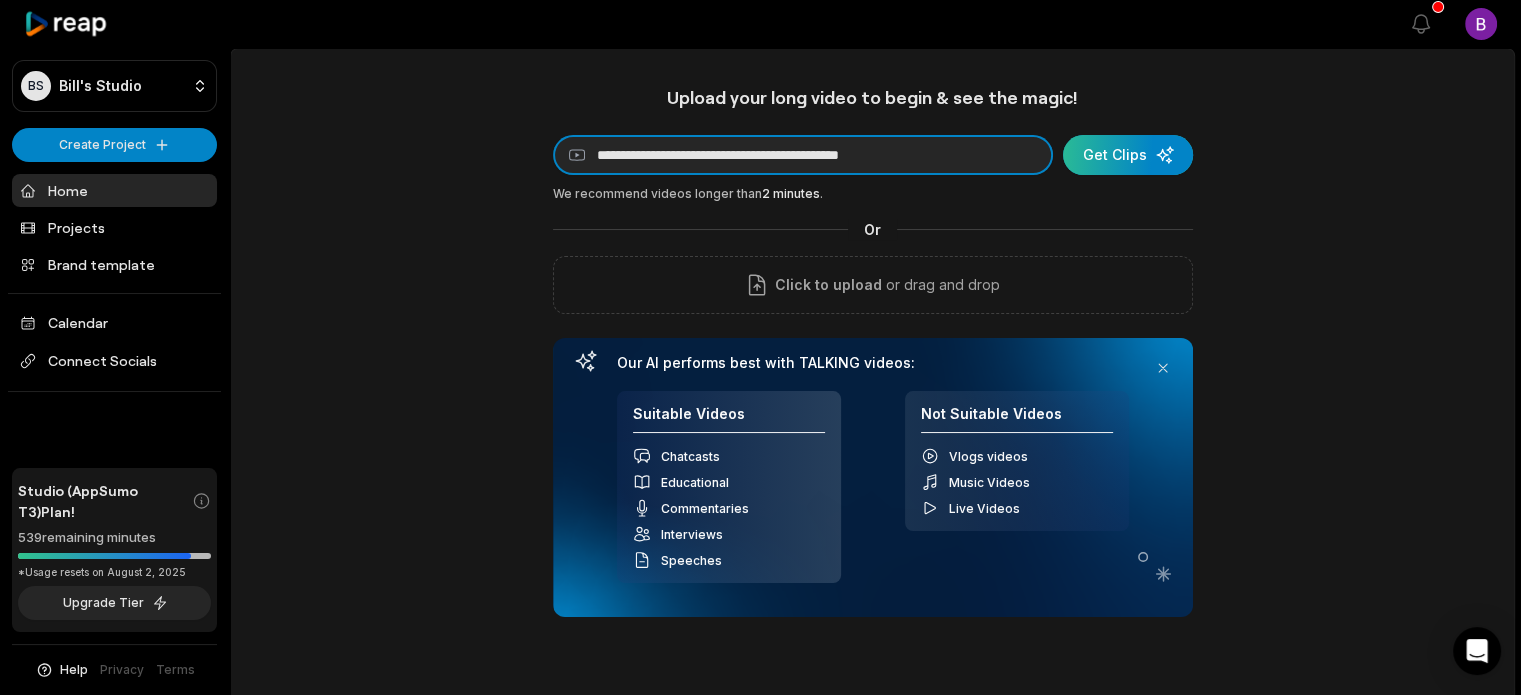 type on "**********" 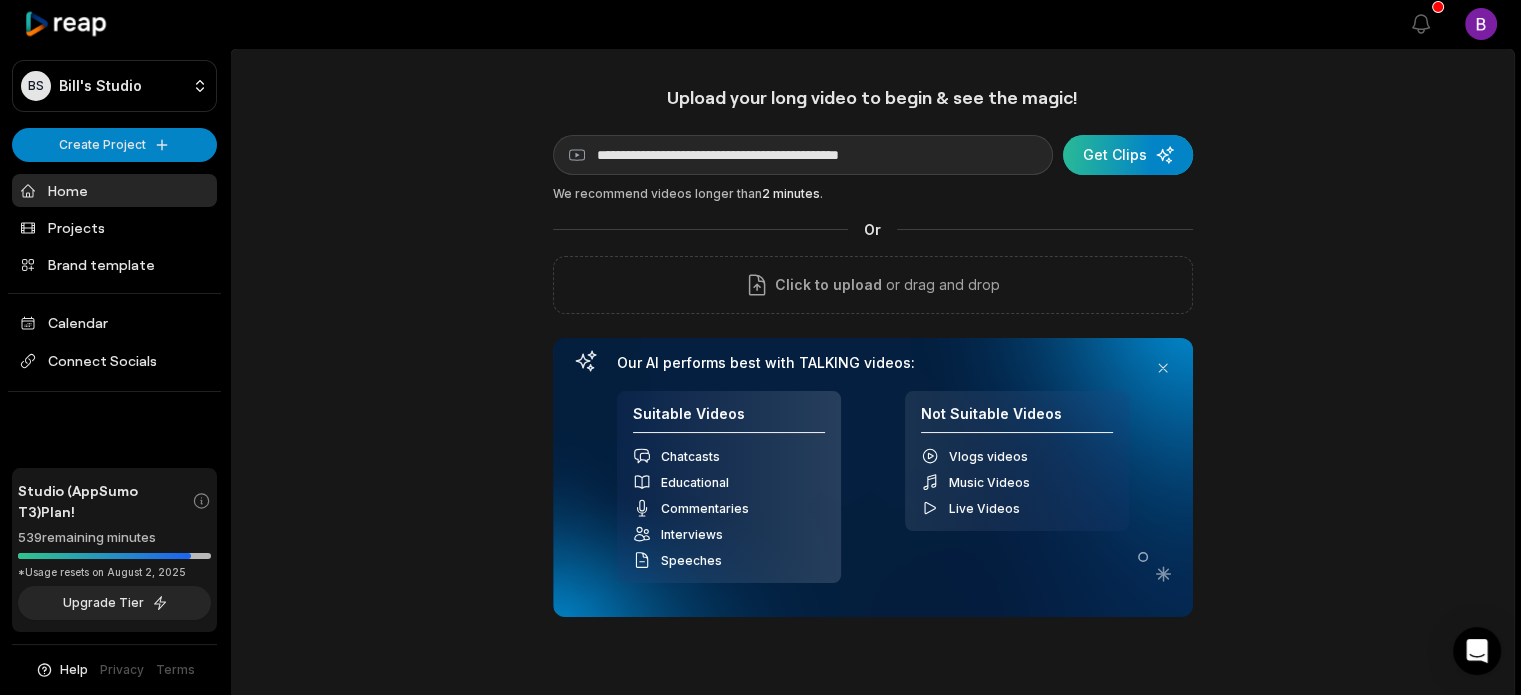 click at bounding box center [1128, 155] 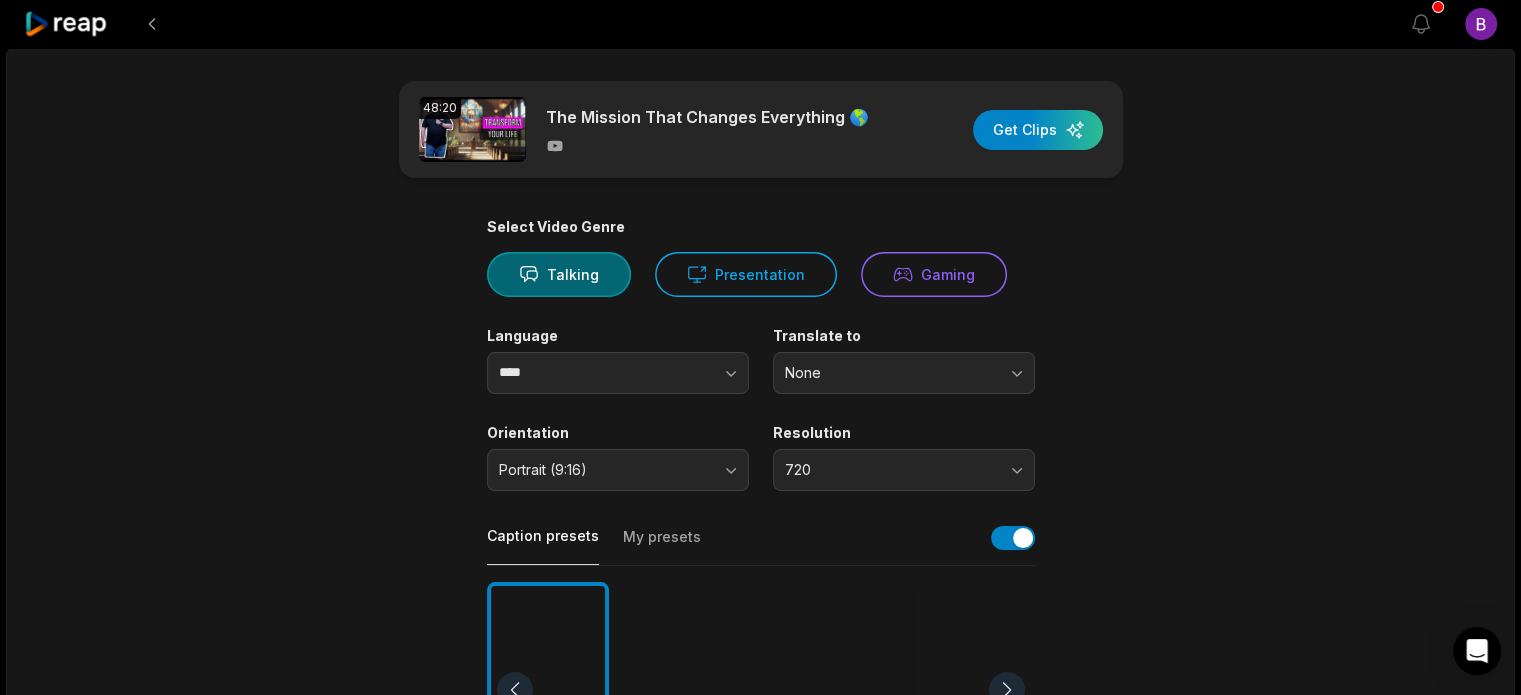 scroll, scrollTop: 200, scrollLeft: 0, axis: vertical 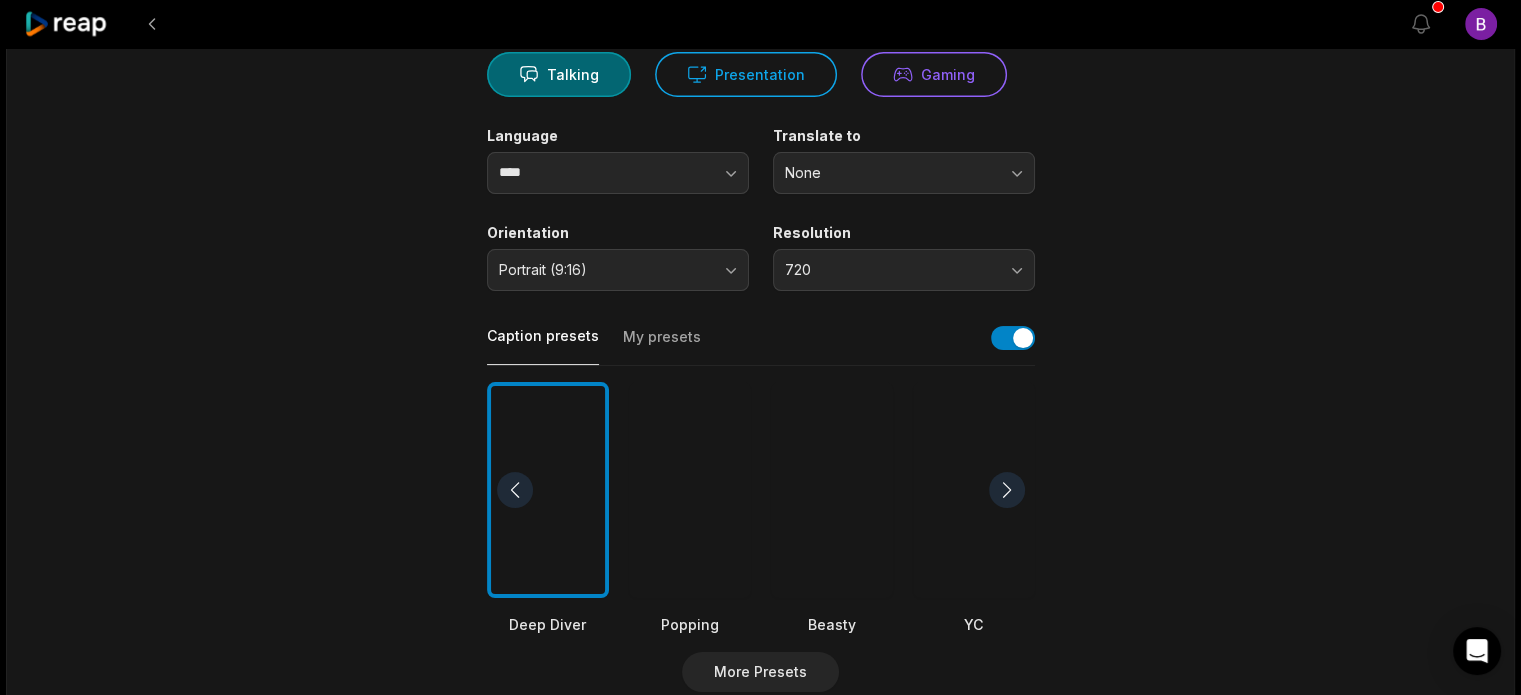 click at bounding box center (690, 490) 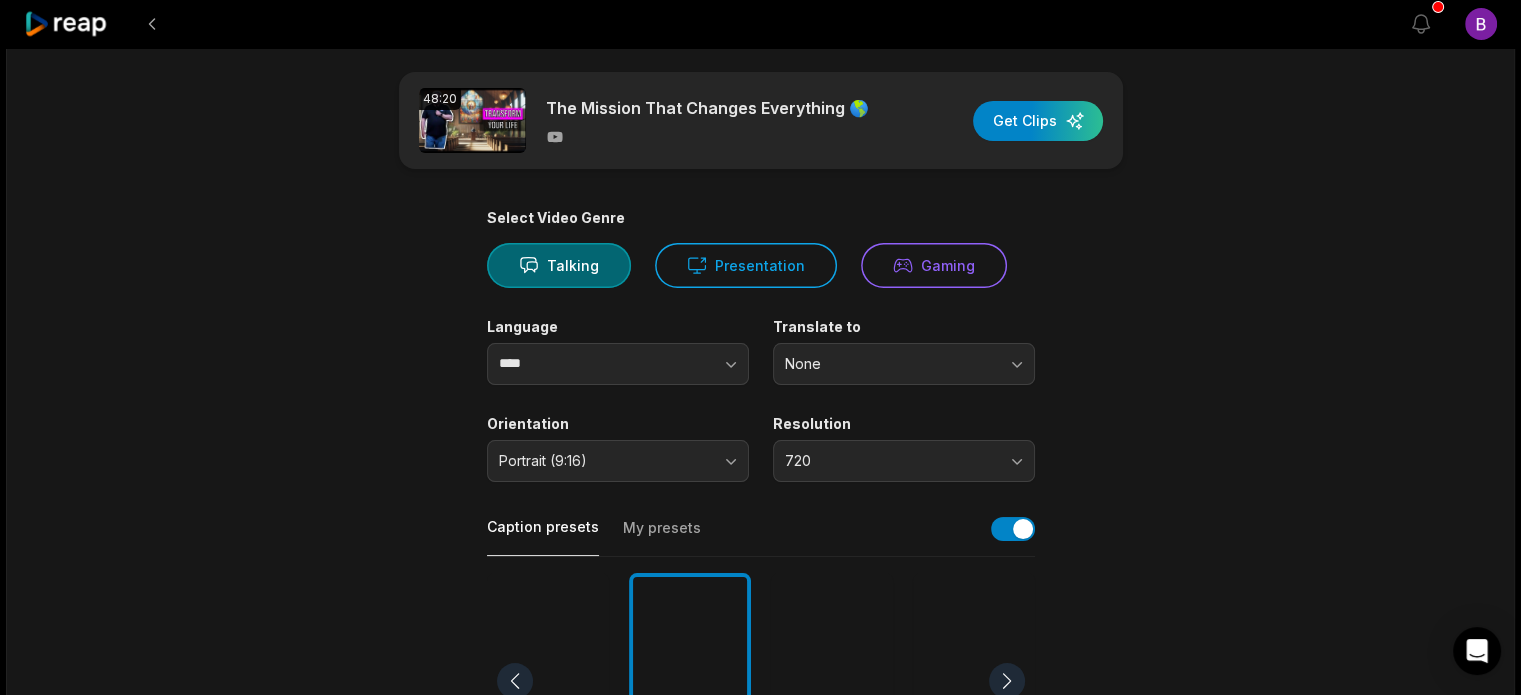 scroll, scrollTop: 0, scrollLeft: 0, axis: both 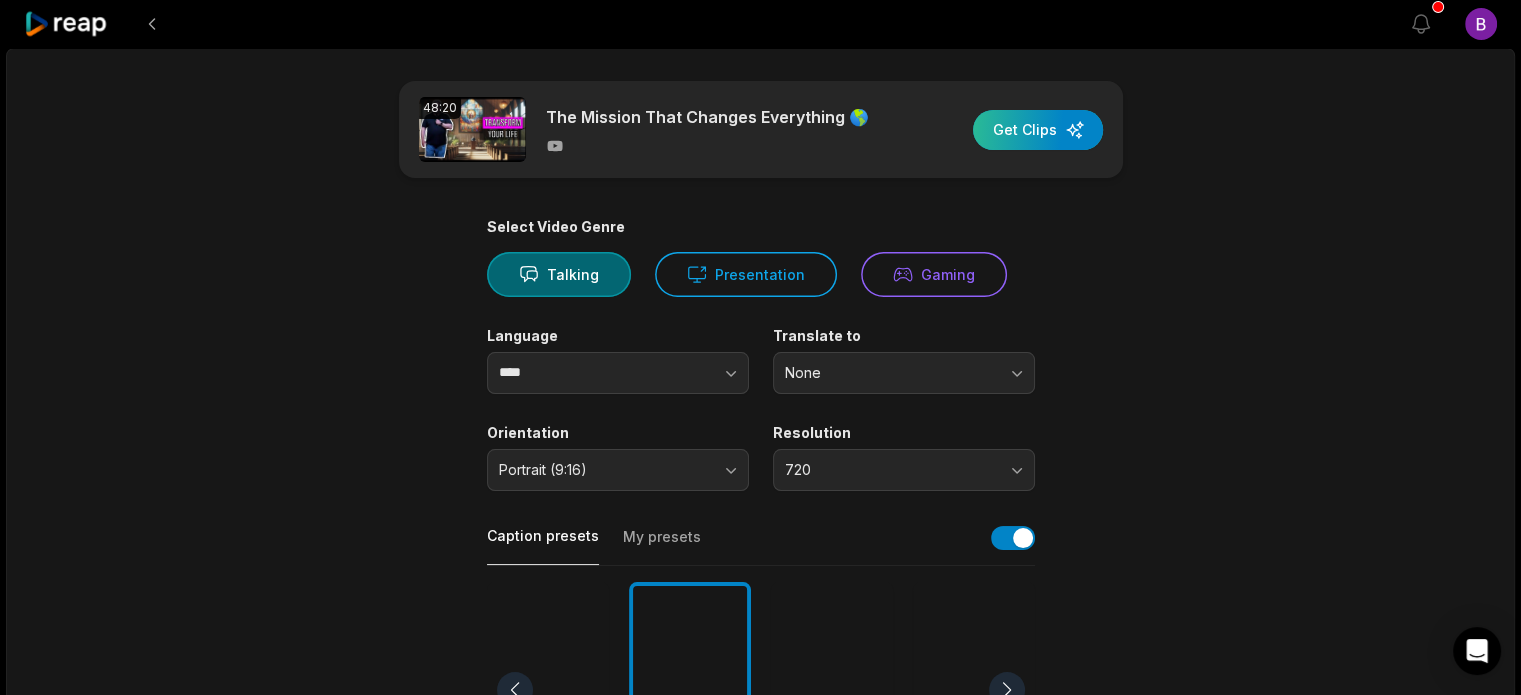 click at bounding box center (1038, 130) 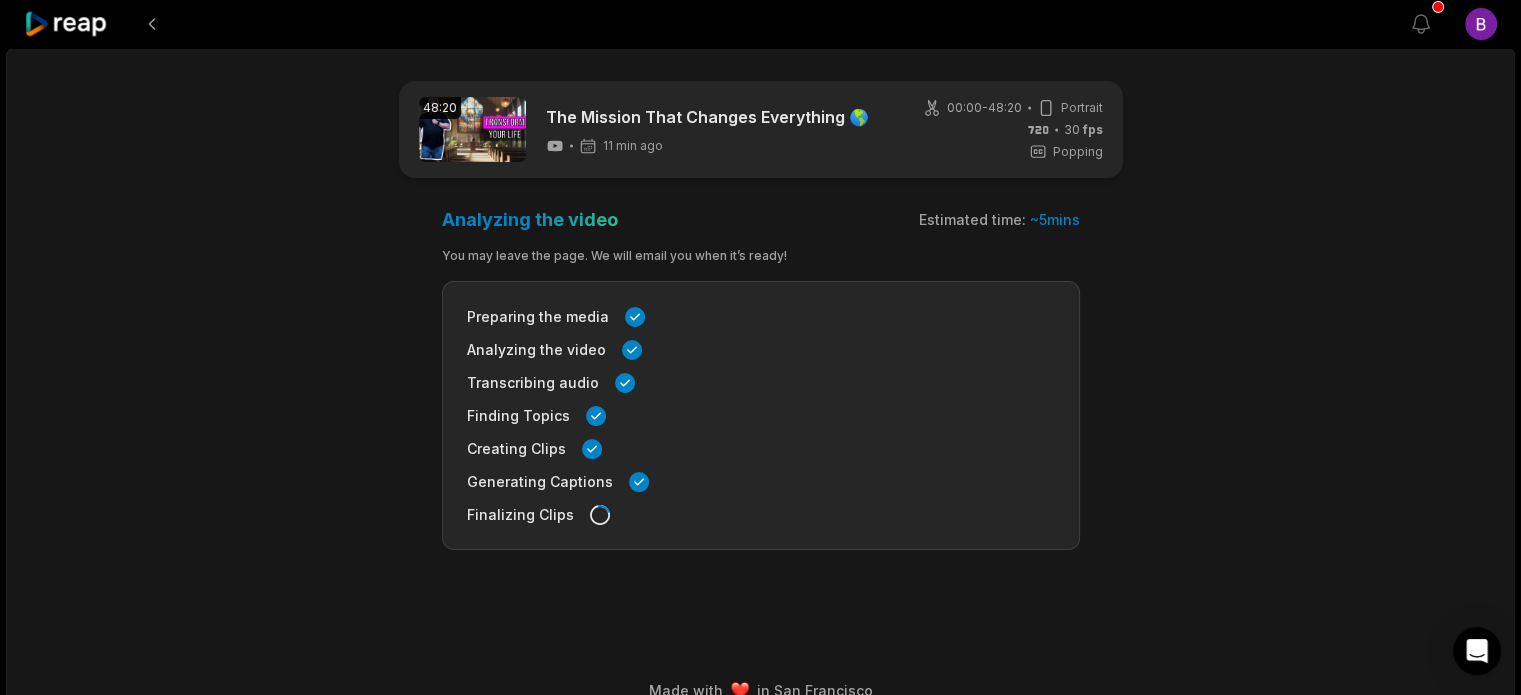 click 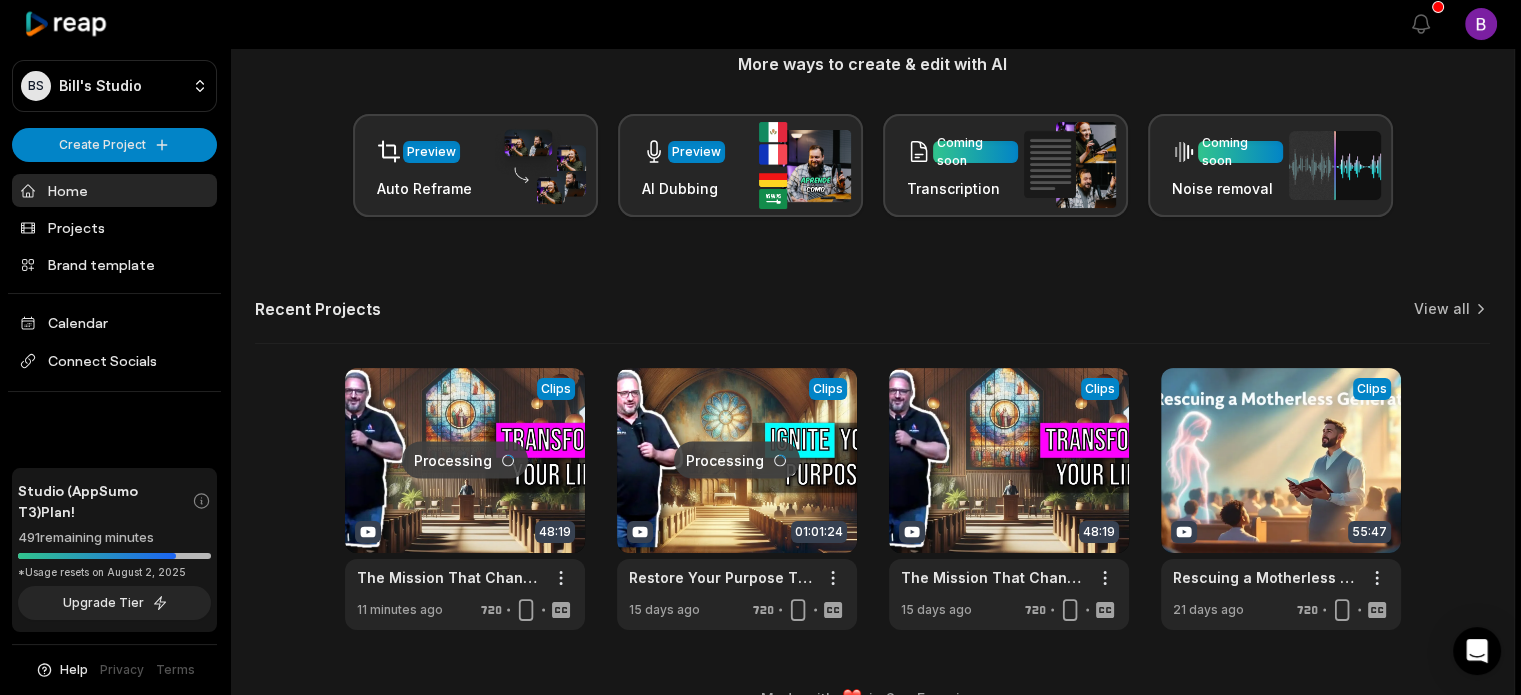 scroll, scrollTop: 302, scrollLeft: 0, axis: vertical 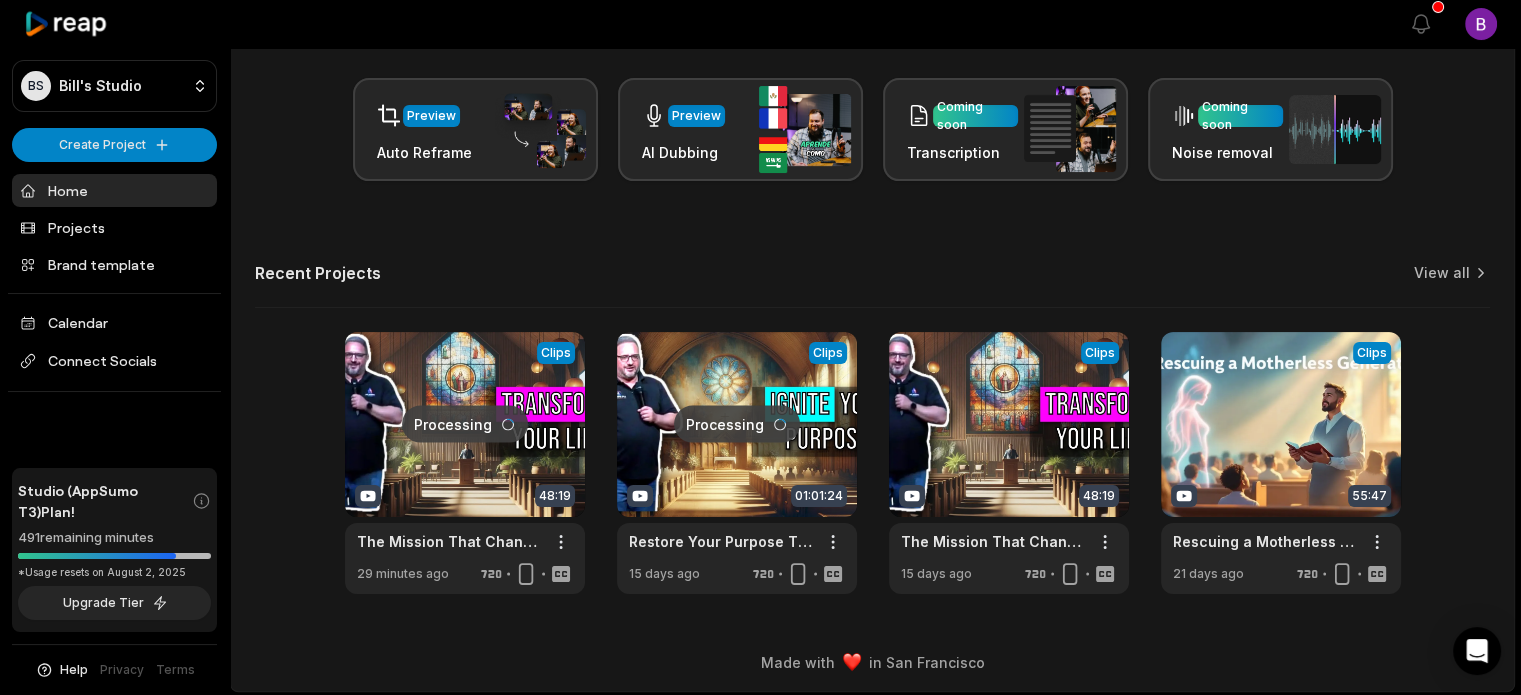click on "Made with   in [CITY]" at bounding box center (872, 662) 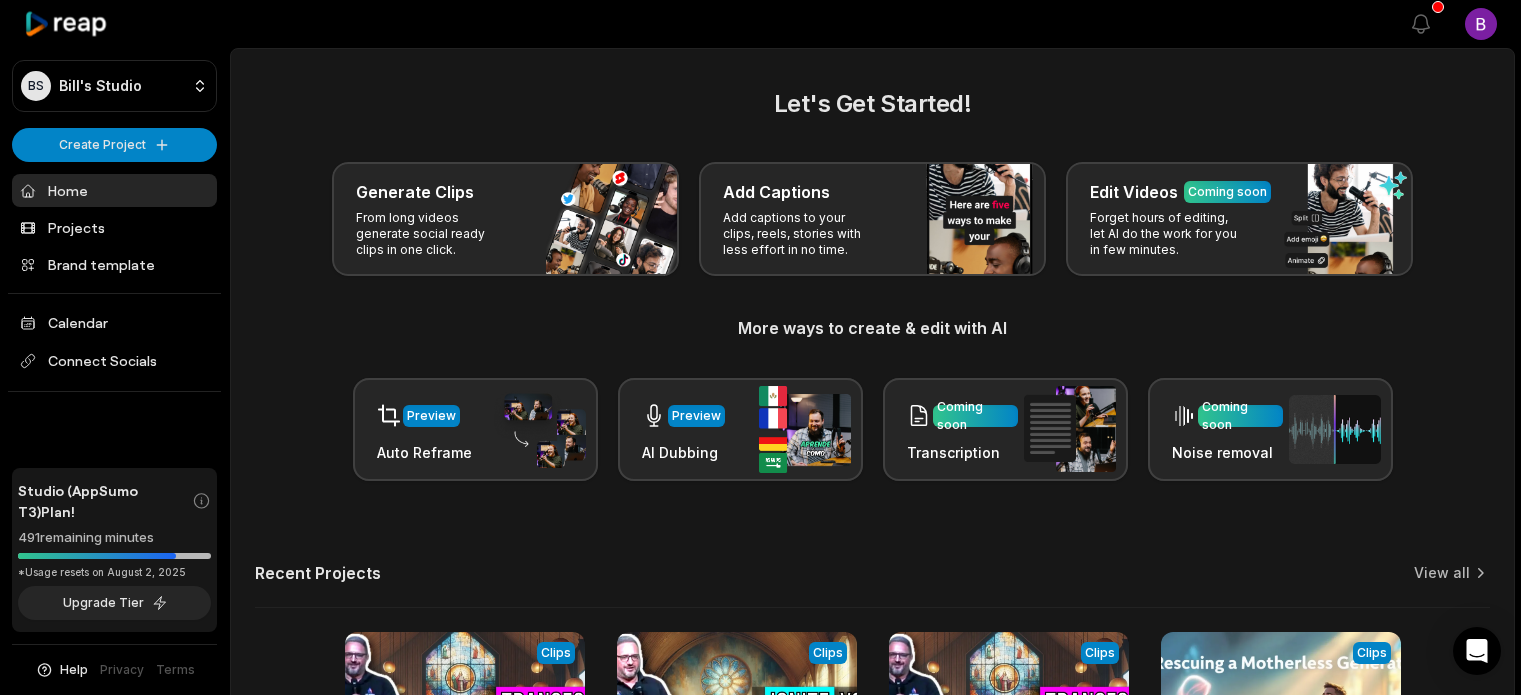 scroll, scrollTop: 279, scrollLeft: 0, axis: vertical 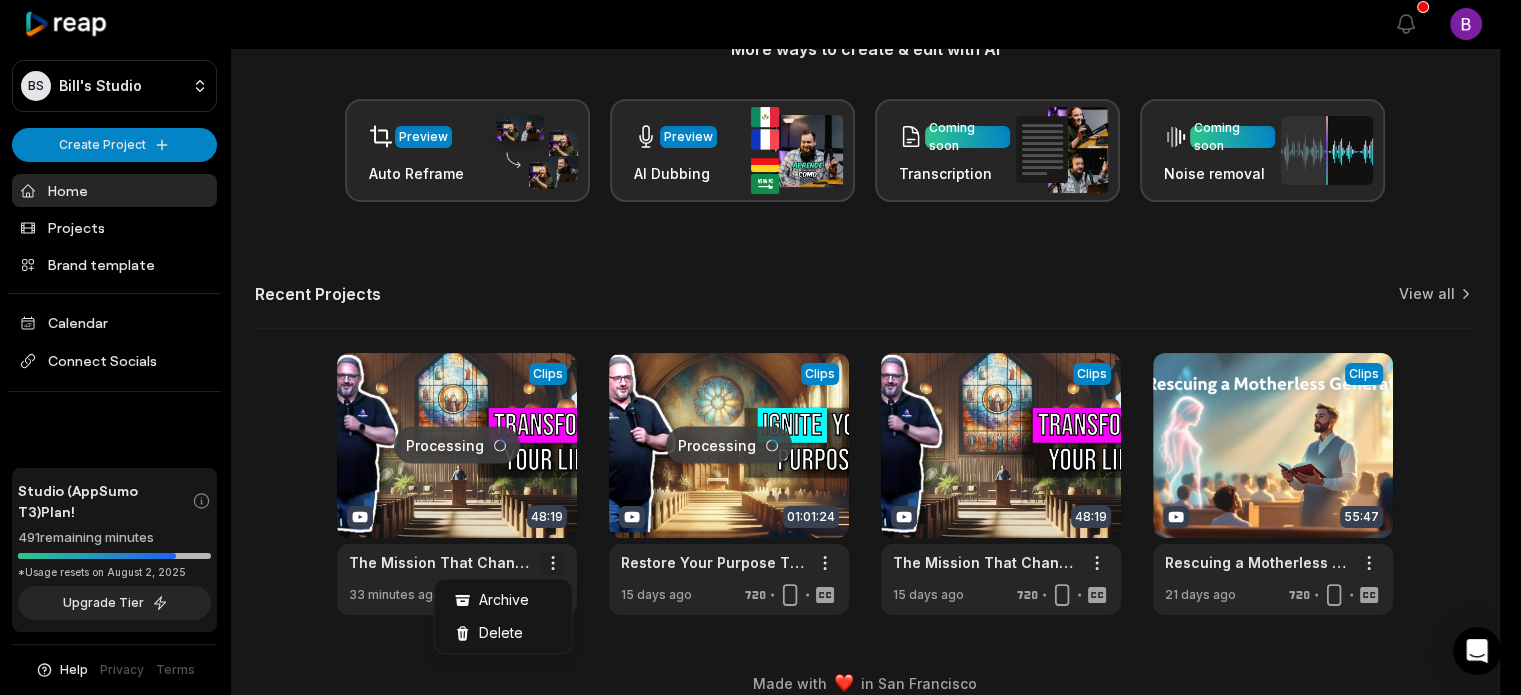 click on "BS Bill's Studio Create Project Home Projects Brand template Calendar Connect Socials Studio (AppSumo T3)  Plan! 491  remaining minutes *Usage resets on August 2, 2025 Upgrade Tier Help Privacy Terms Open sidebar View notifications Open user menu   Let's Get Started! Generate Clips From long videos generate social ready clips in one click. Add Captions Add captions to your clips, reels, stories with less effort in no time. Edit Videos Coming soon Forget hours of editing, let AI do the work for you in few minutes. More ways to create & edit with AI Preview Auto Reframe Preview AI Dubbing Coming soon Transcription Coming soon Noise removal Recent Projects View all Processing Clips 48:19 The Mission That Changes Everything 🌎 Open options 33 minutes ago Processing Clips 01:01:24 Restore Your Purpose Through Christ's Mission Open options 15 days ago View Clips Clips 48:19 The Mission That Changes Everything 🌎 Open options 15 days ago View Clips Clips 55:47 Rescuing a Motherless Generation 🌍 Open options" at bounding box center (760, 68) 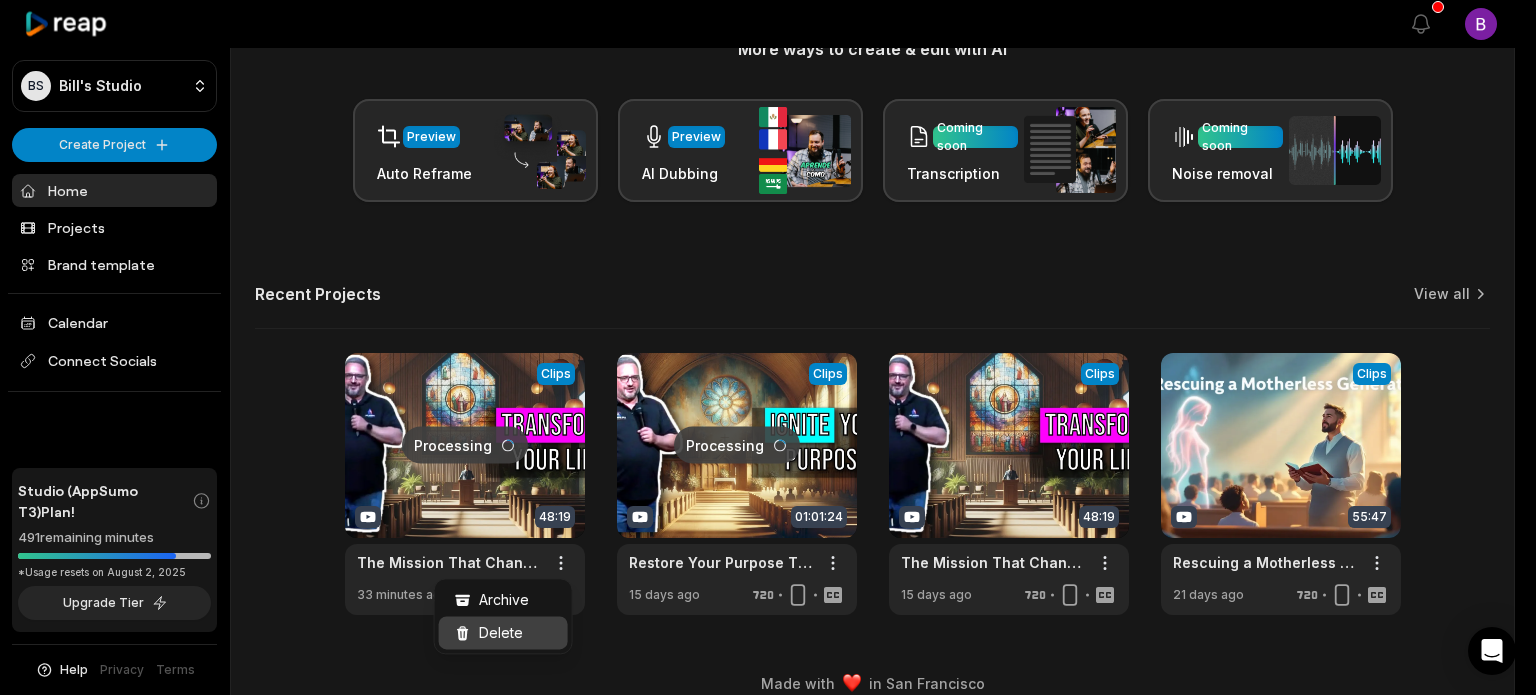 click on "Delete" at bounding box center [503, 632] 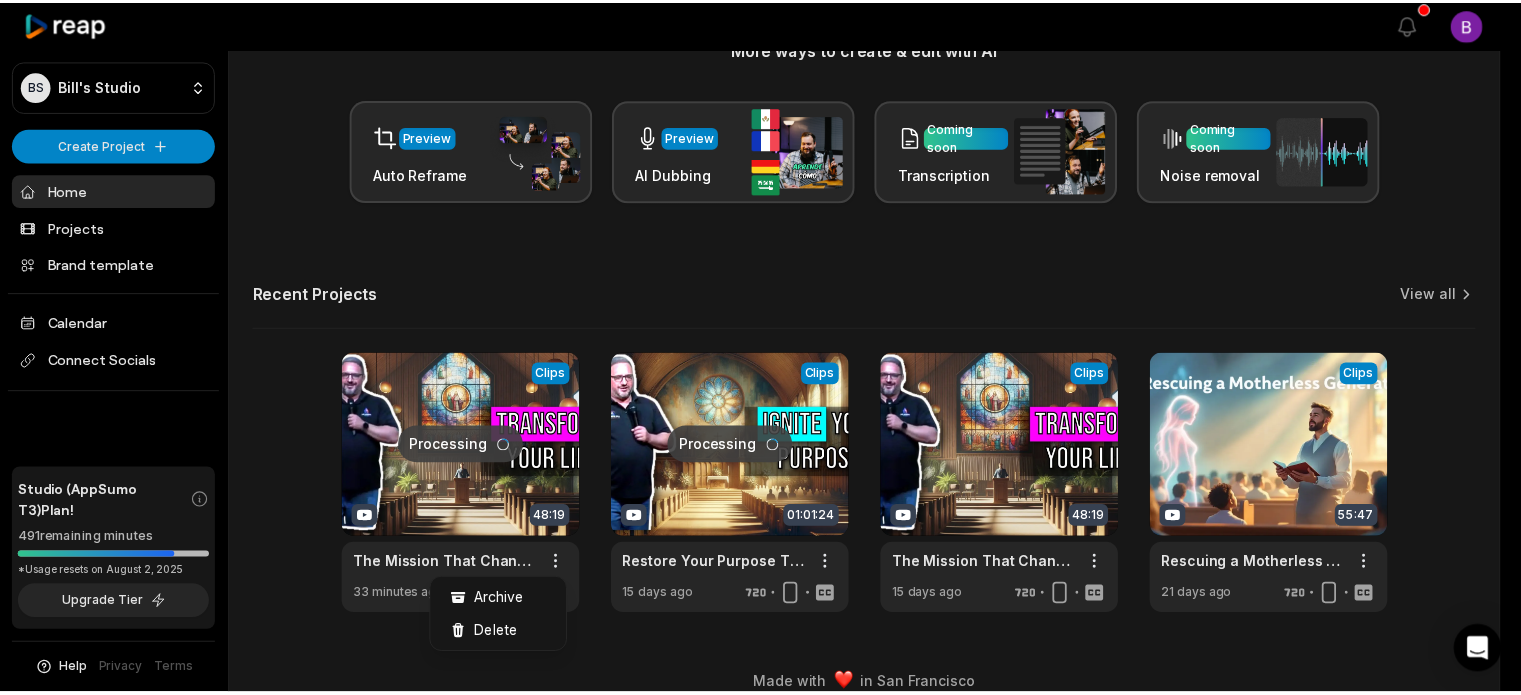 scroll, scrollTop: 0, scrollLeft: 0, axis: both 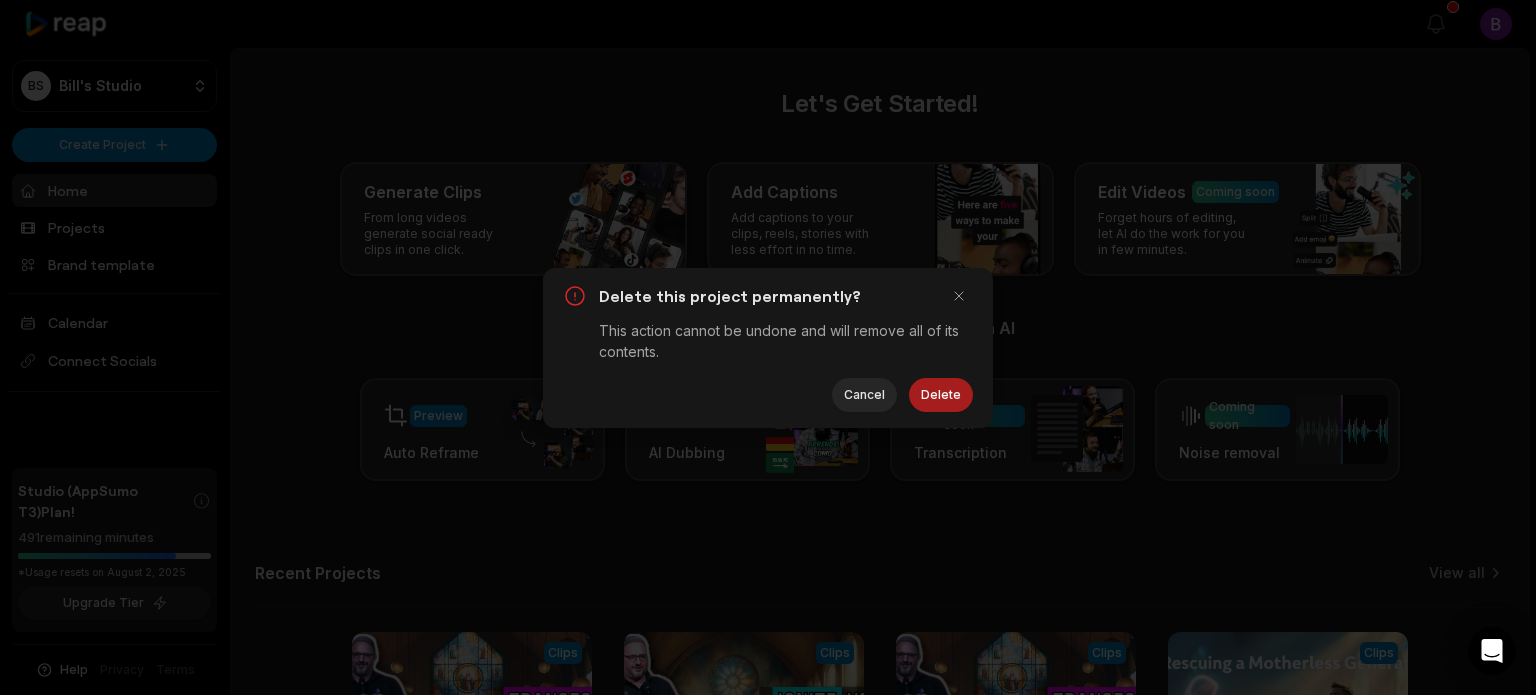 click on "Delete" at bounding box center [941, 395] 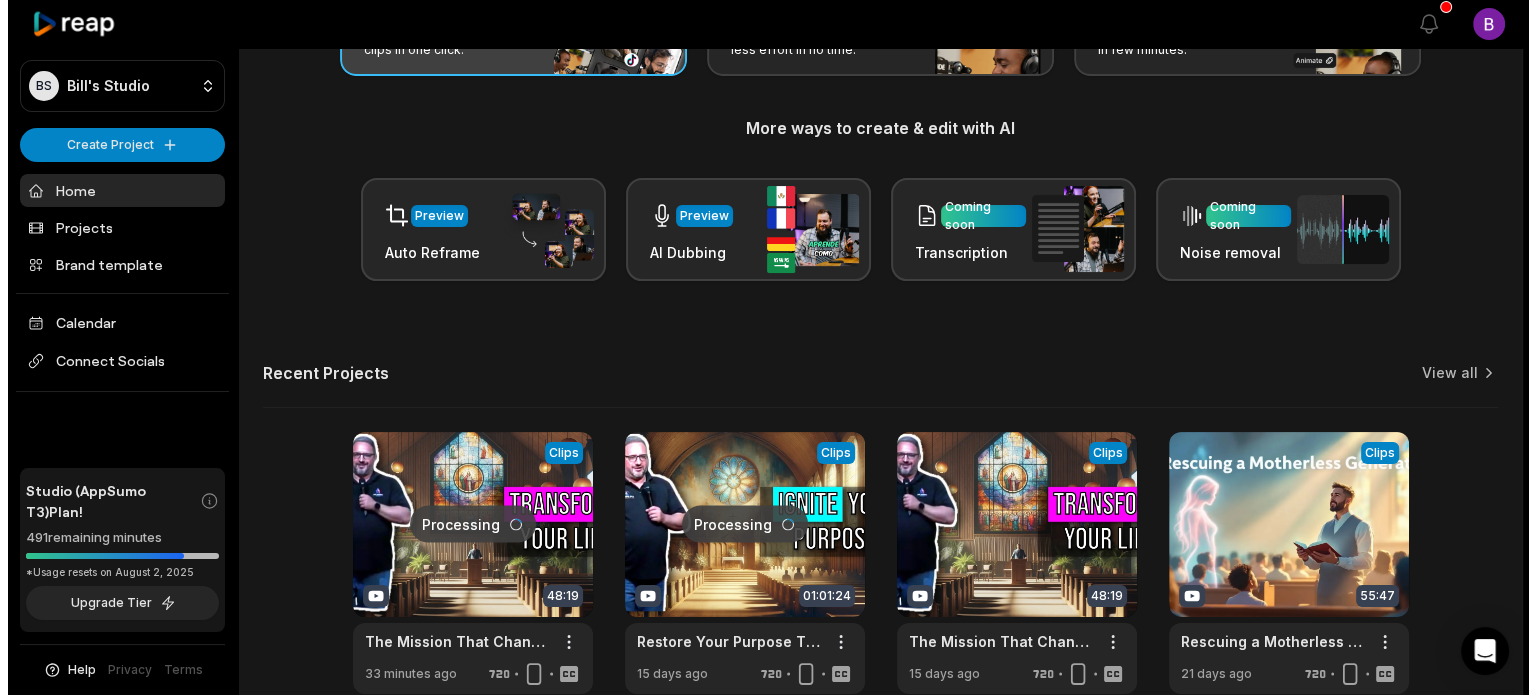 scroll, scrollTop: 0, scrollLeft: 0, axis: both 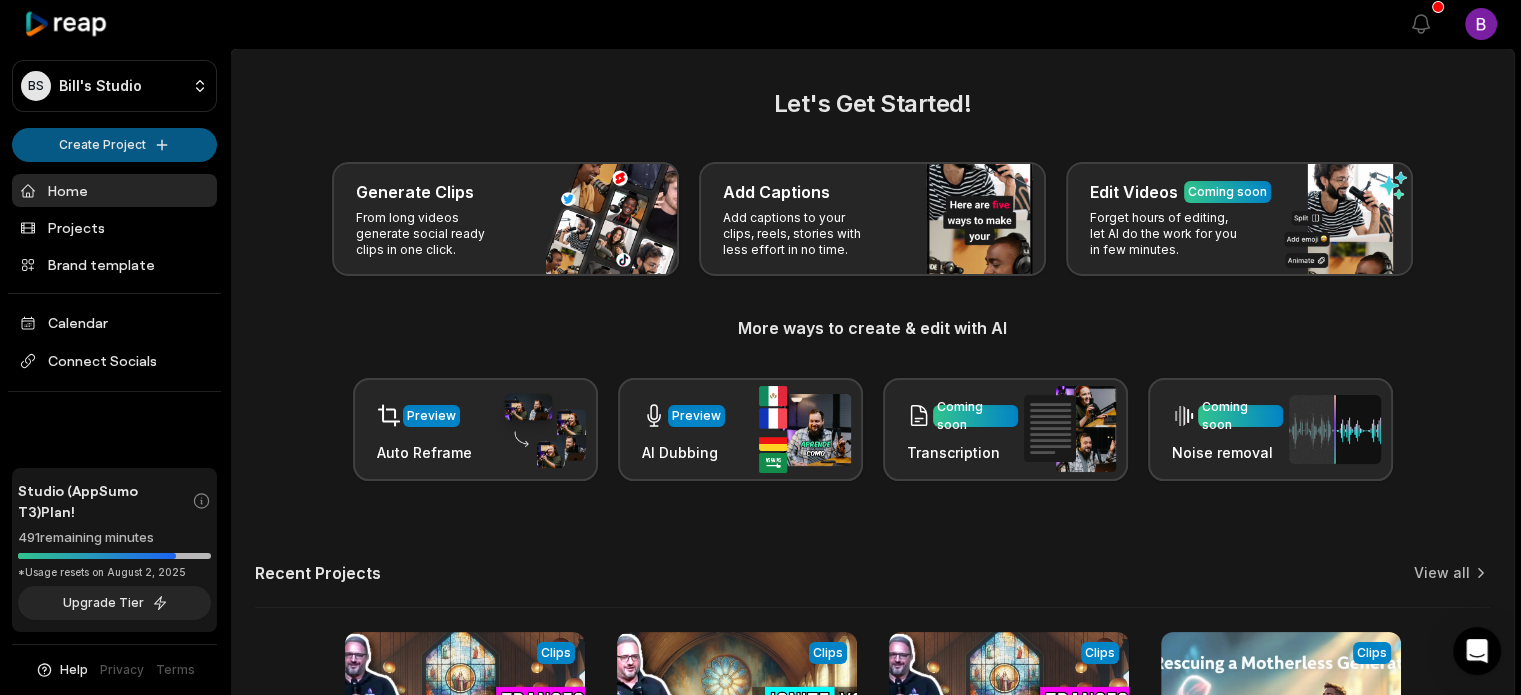 click on "BS Bill's Studio Create Project Home Projects Brand template Calendar Connect Socials Studio (AppSumo T3)  Plan! 491  remaining minutes *Usage resets on August 2, 2025 Upgrade Tier Help Privacy Terms Open sidebar View notifications Open user menu   Let's Get Started! Generate Clips From long videos generate social ready clips in one click. Add Captions Add captions to your clips, reels, stories with less effort in no time. Edit Videos Coming soon Forget hours of editing, let AI do the work for you in few minutes. More ways to create & edit with AI Preview Auto Reframe Preview AI Dubbing Coming soon Transcription Coming soon Noise removal Recent Projects View all Processing Clips 48:19 The Mission That Changes Everything 🌎 Open options 33 minutes ago Processing Clips 01:01:24 Restore Your Purpose Through Christ's Mission Open options 15 days ago View Clips Clips 48:19 The Mission That Changes Everything 🌎 Open options 15 days ago View Clips Clips 55:47 Rescuing a Motherless Generation 🌍 Open options" at bounding box center (760, 347) 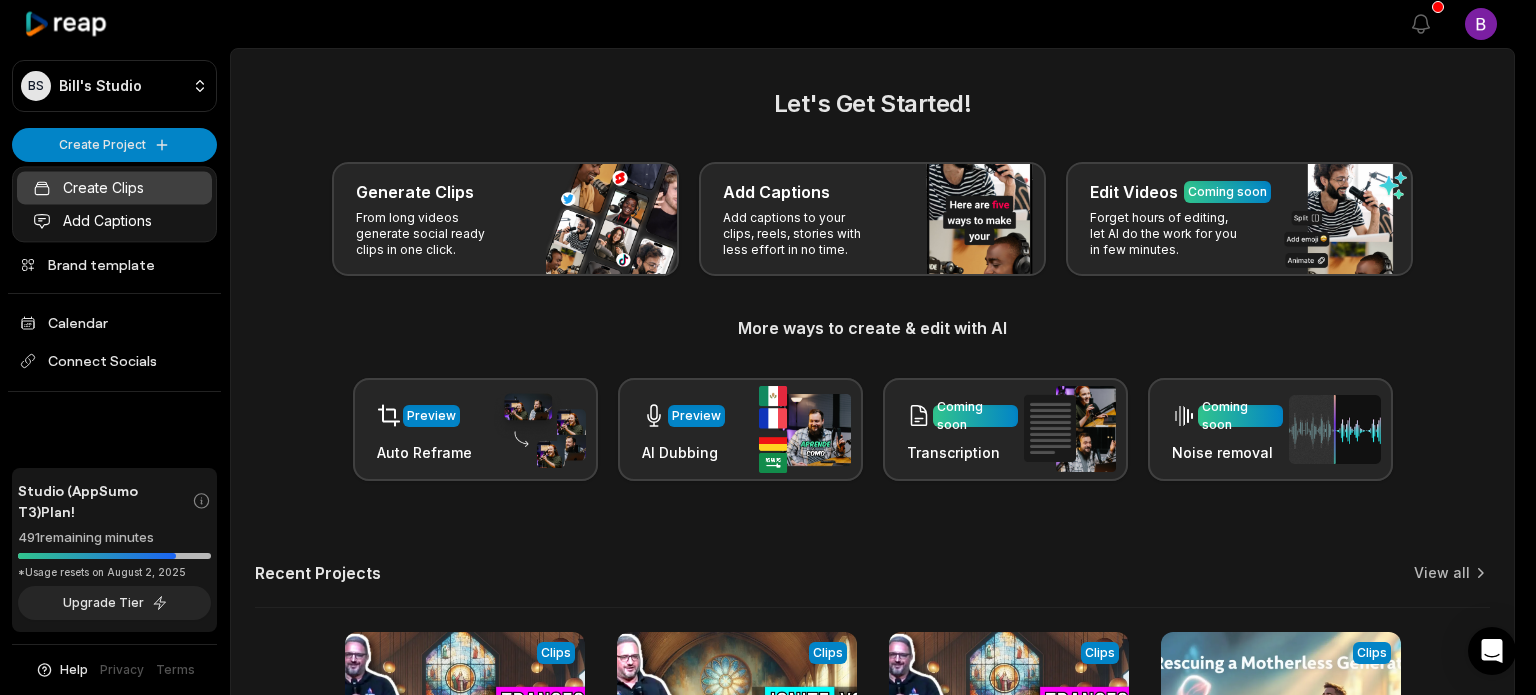 click on "Create Clips" at bounding box center [114, 187] 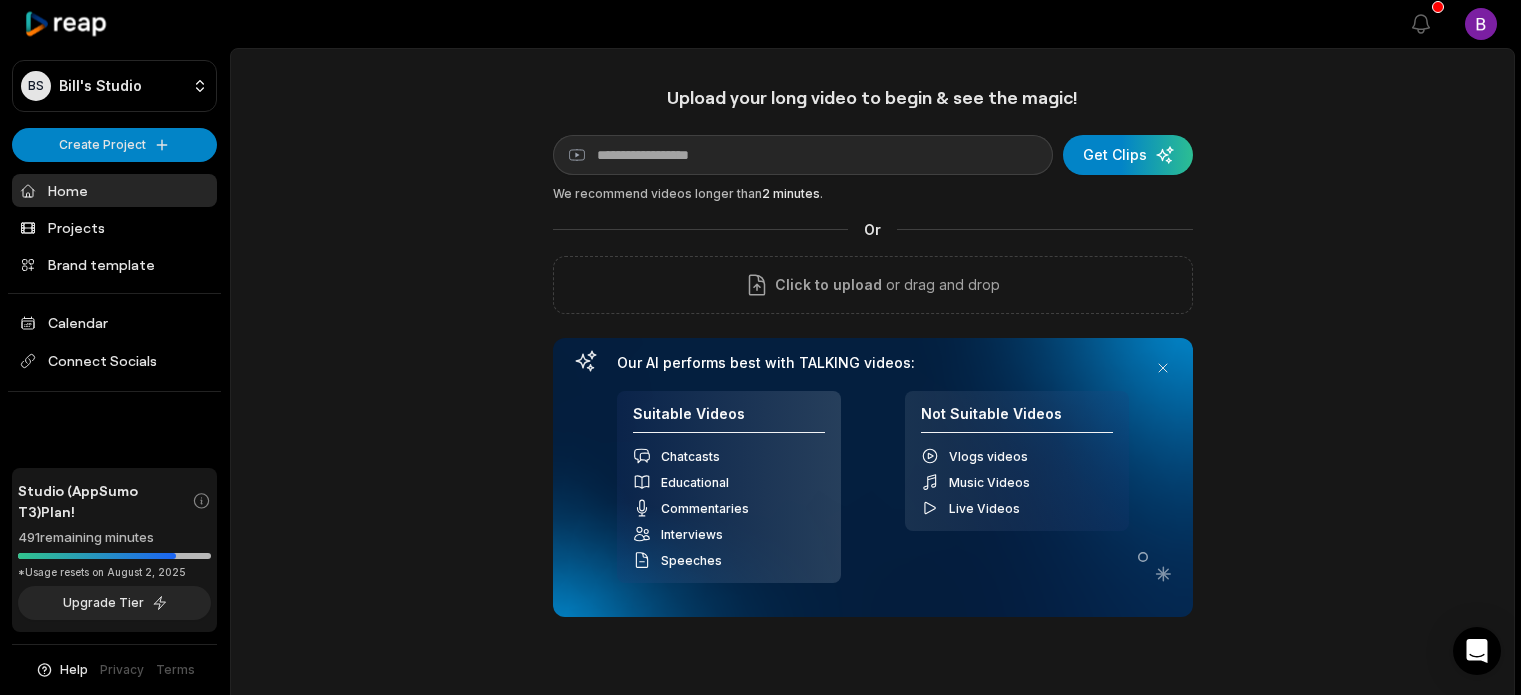 scroll, scrollTop: 0, scrollLeft: 0, axis: both 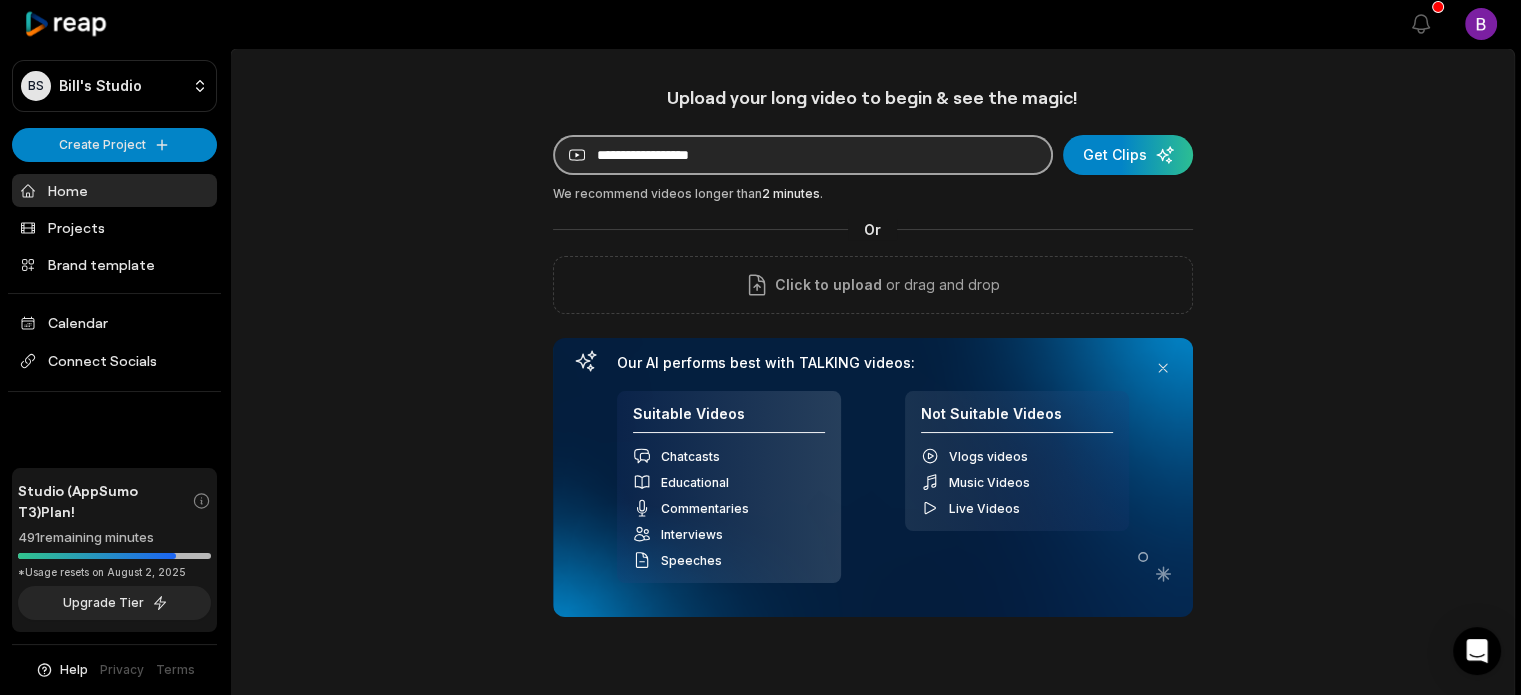 drag, startPoint x: 0, startPoint y: 0, endPoint x: 656, endPoint y: 160, distance: 675.23035 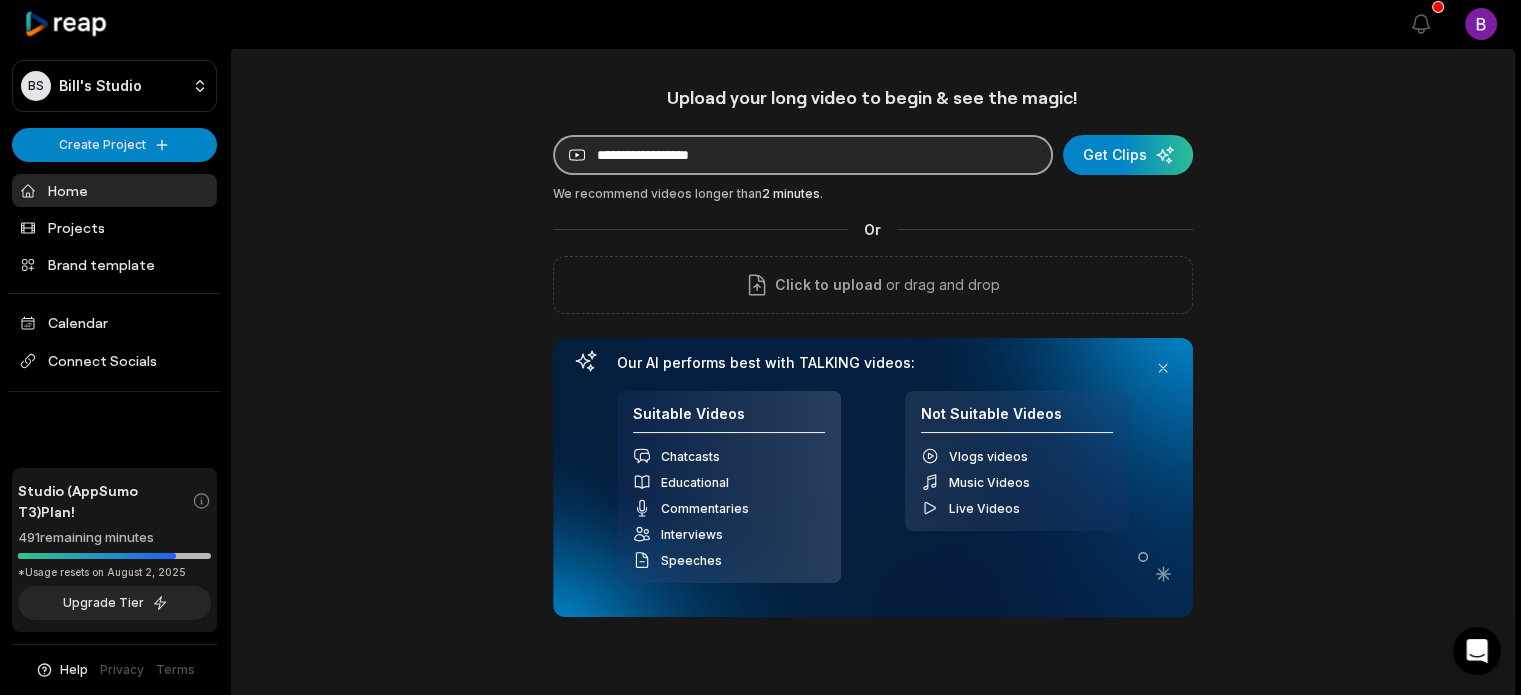 click at bounding box center [803, 155] 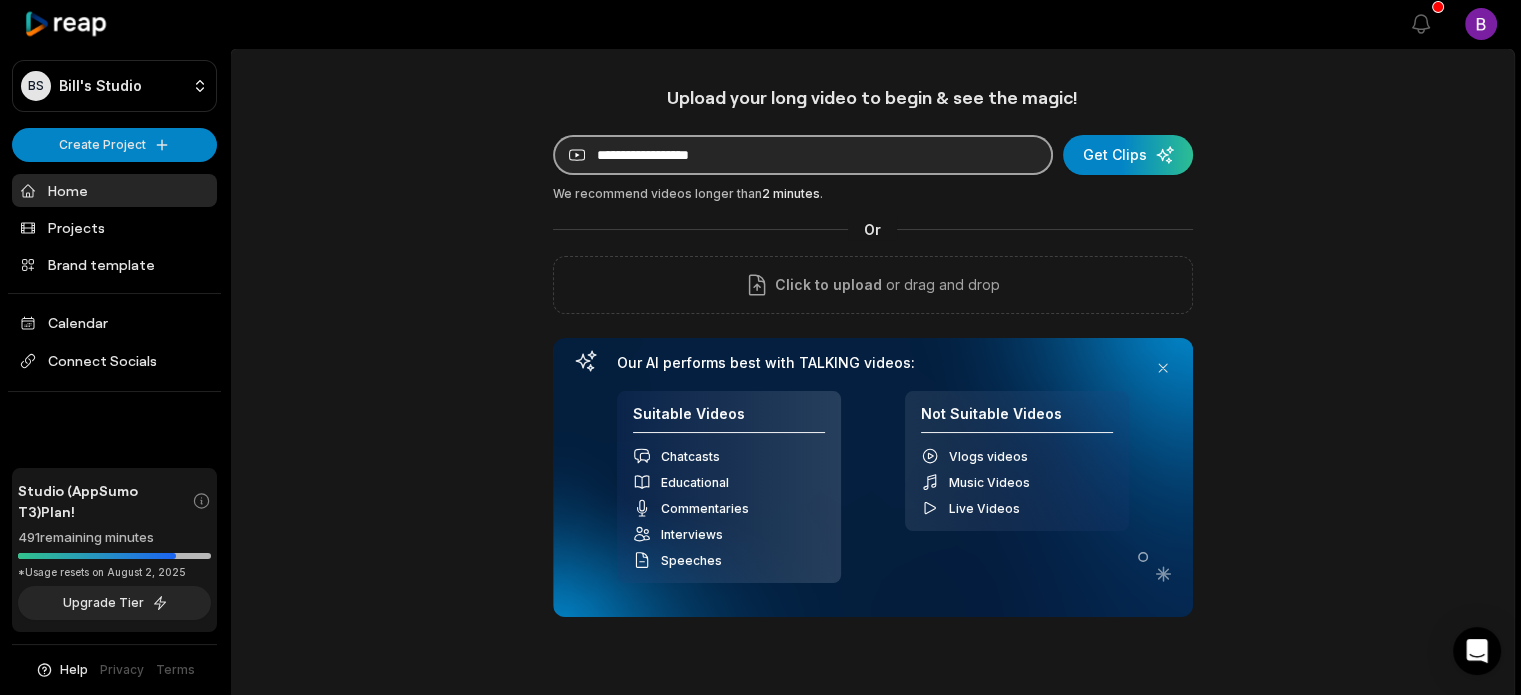 paste on "**********" 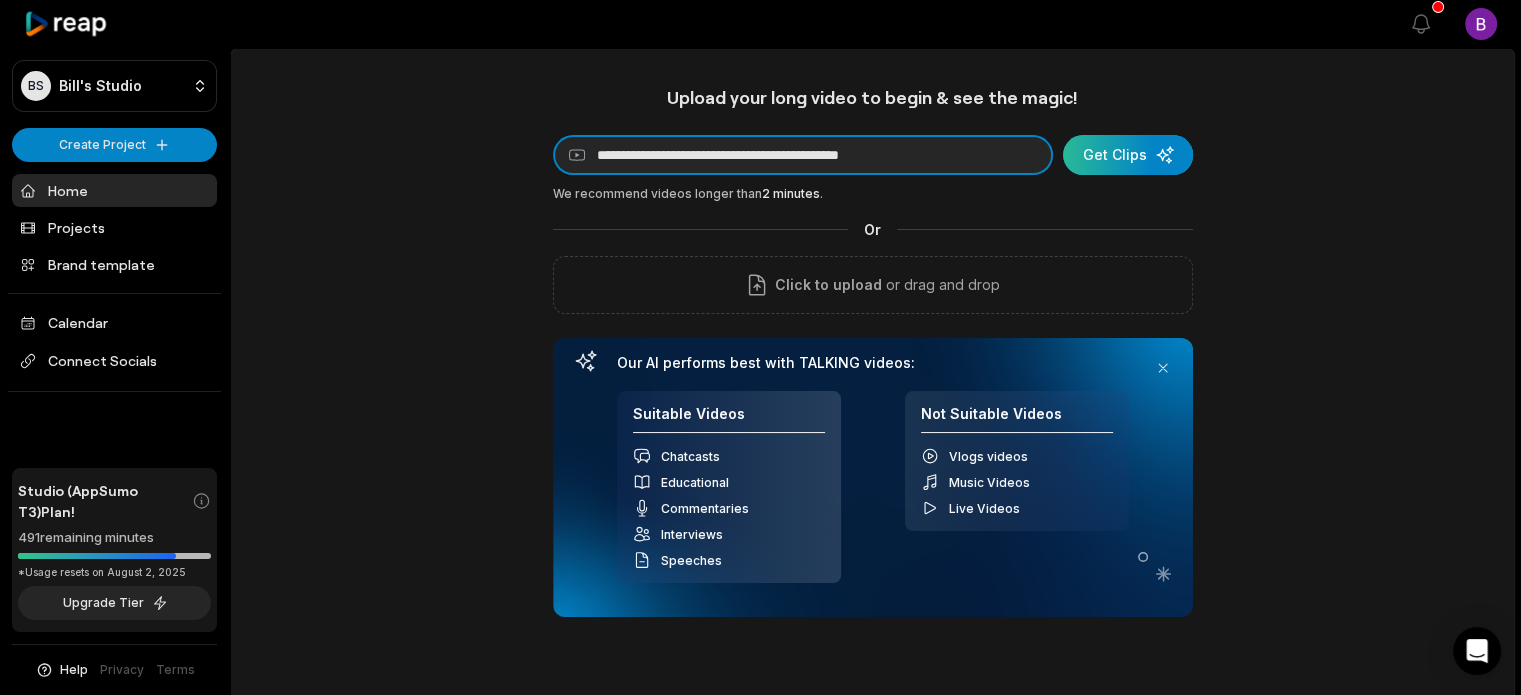 type on "**********" 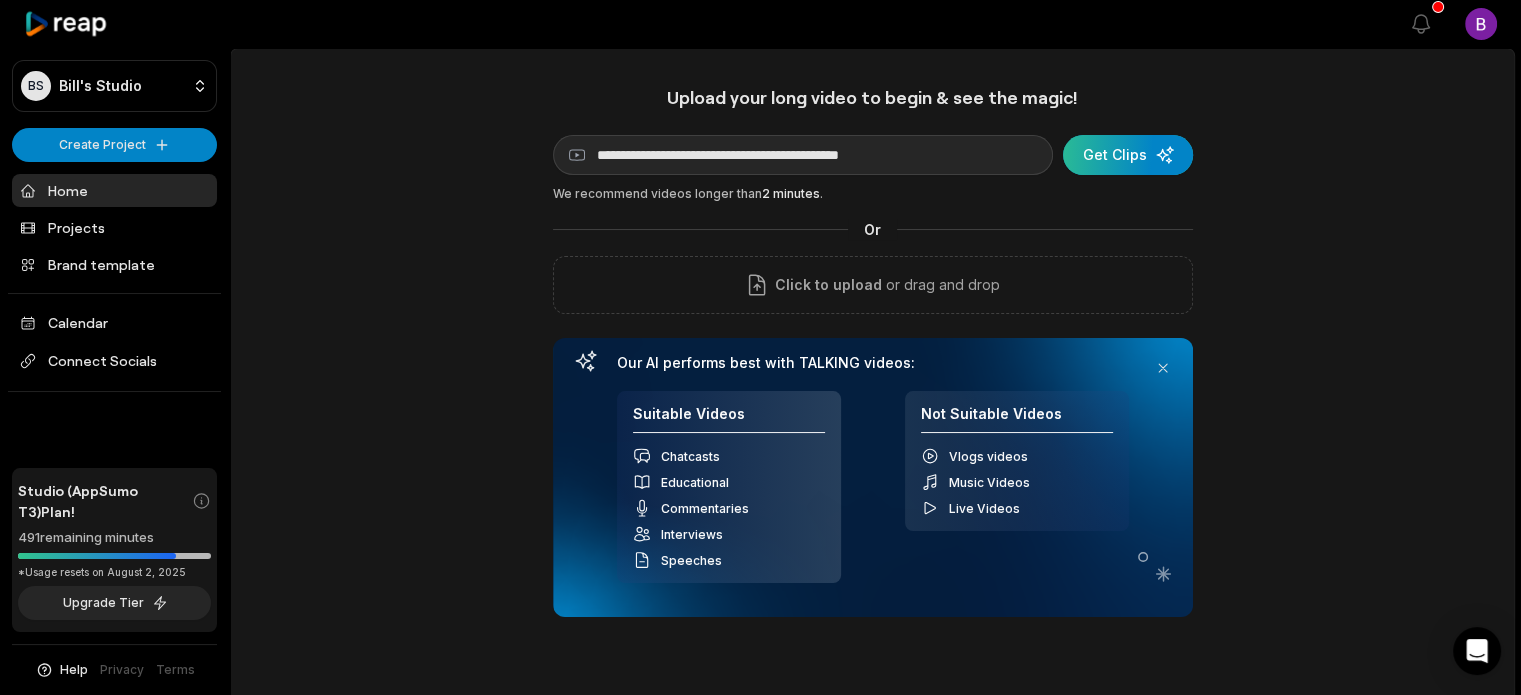 click at bounding box center (1128, 155) 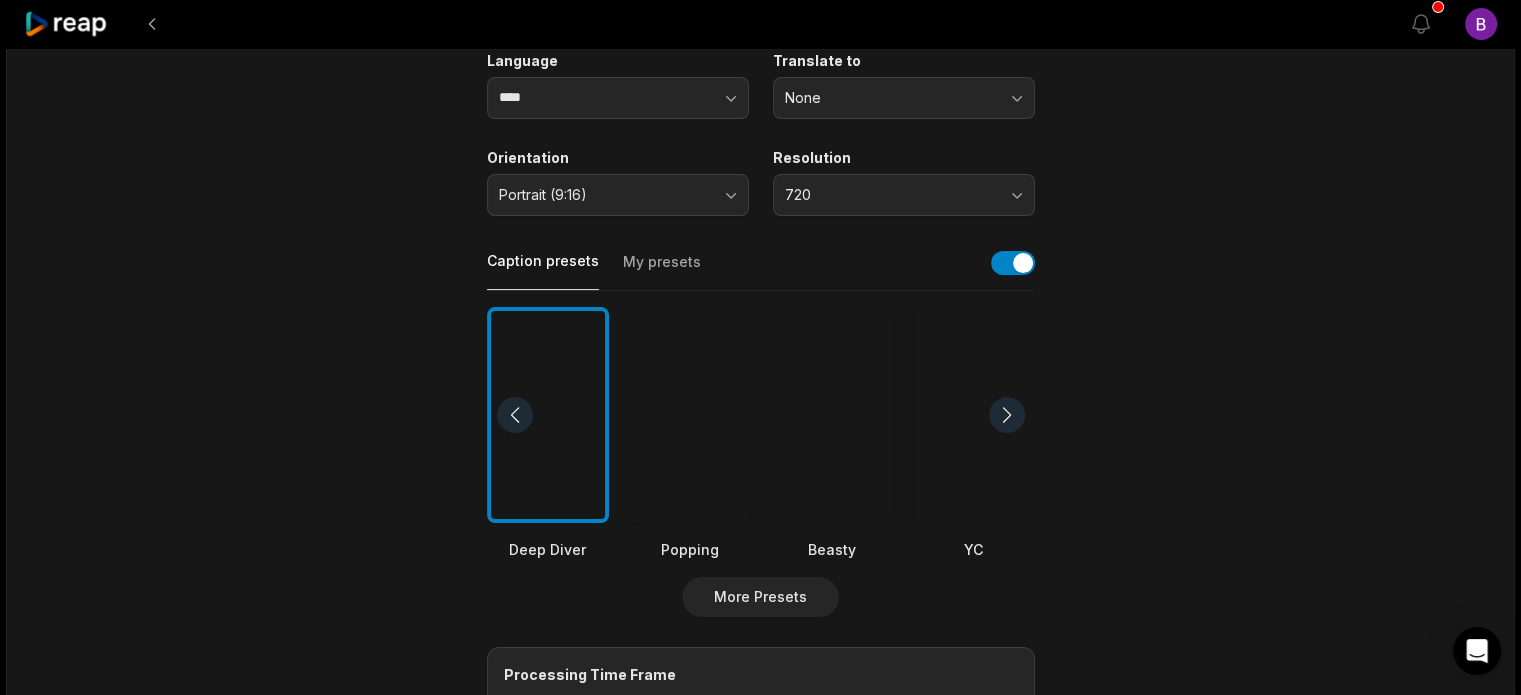scroll, scrollTop: 300, scrollLeft: 0, axis: vertical 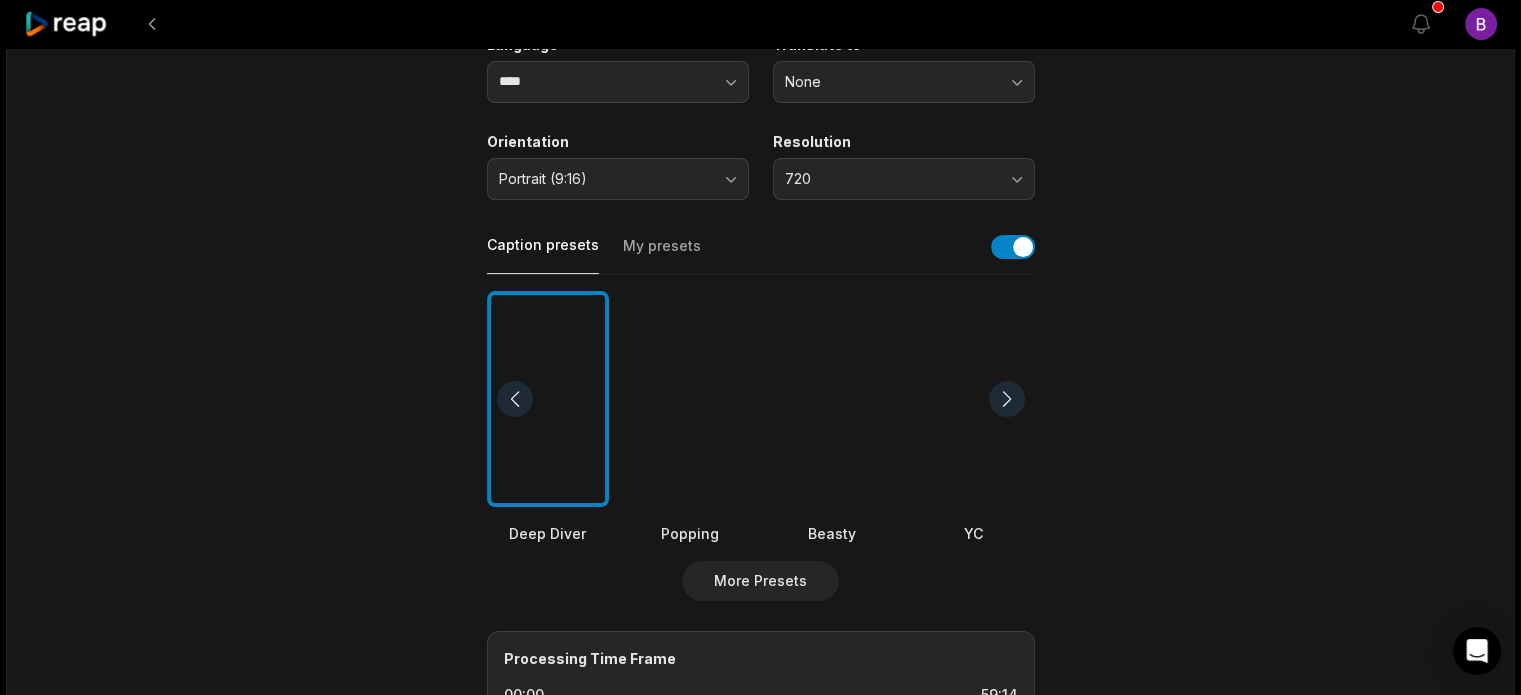 click at bounding box center (690, 399) 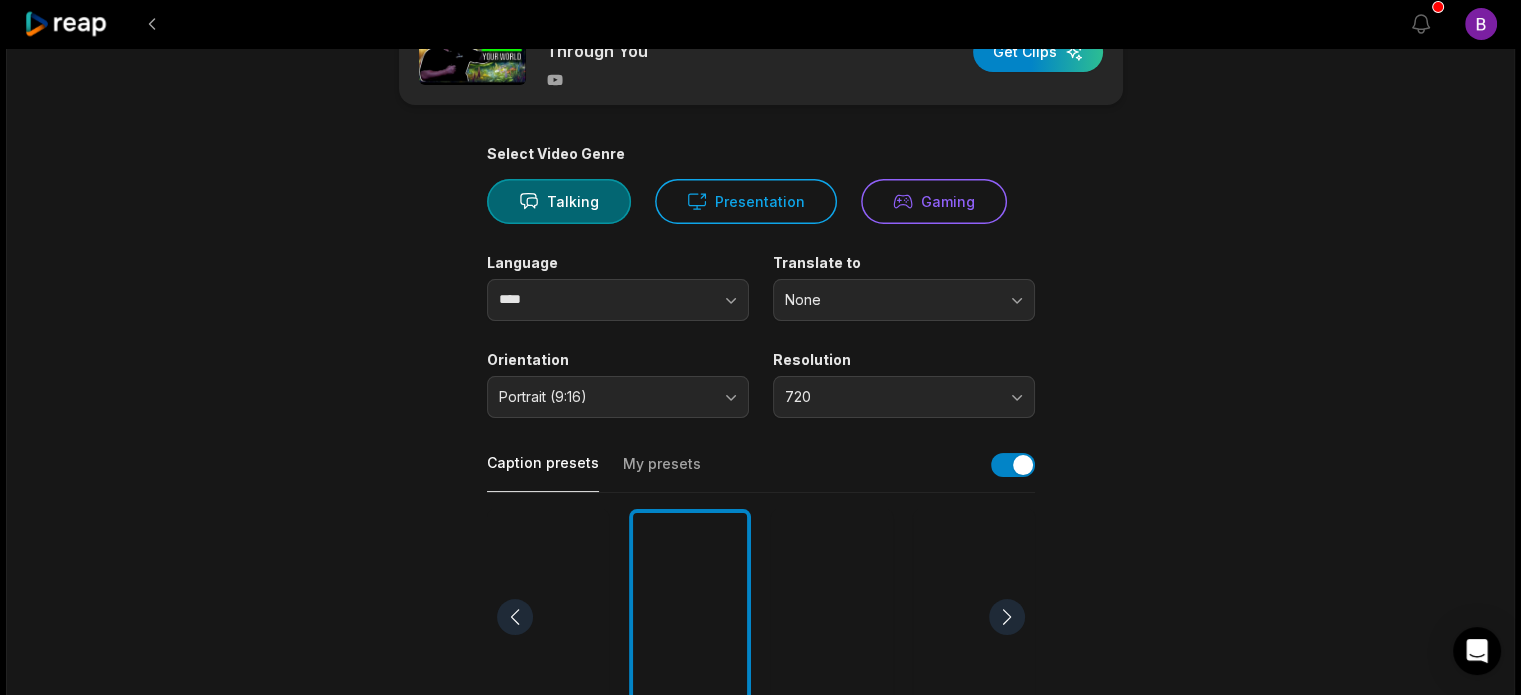 scroll, scrollTop: 0, scrollLeft: 0, axis: both 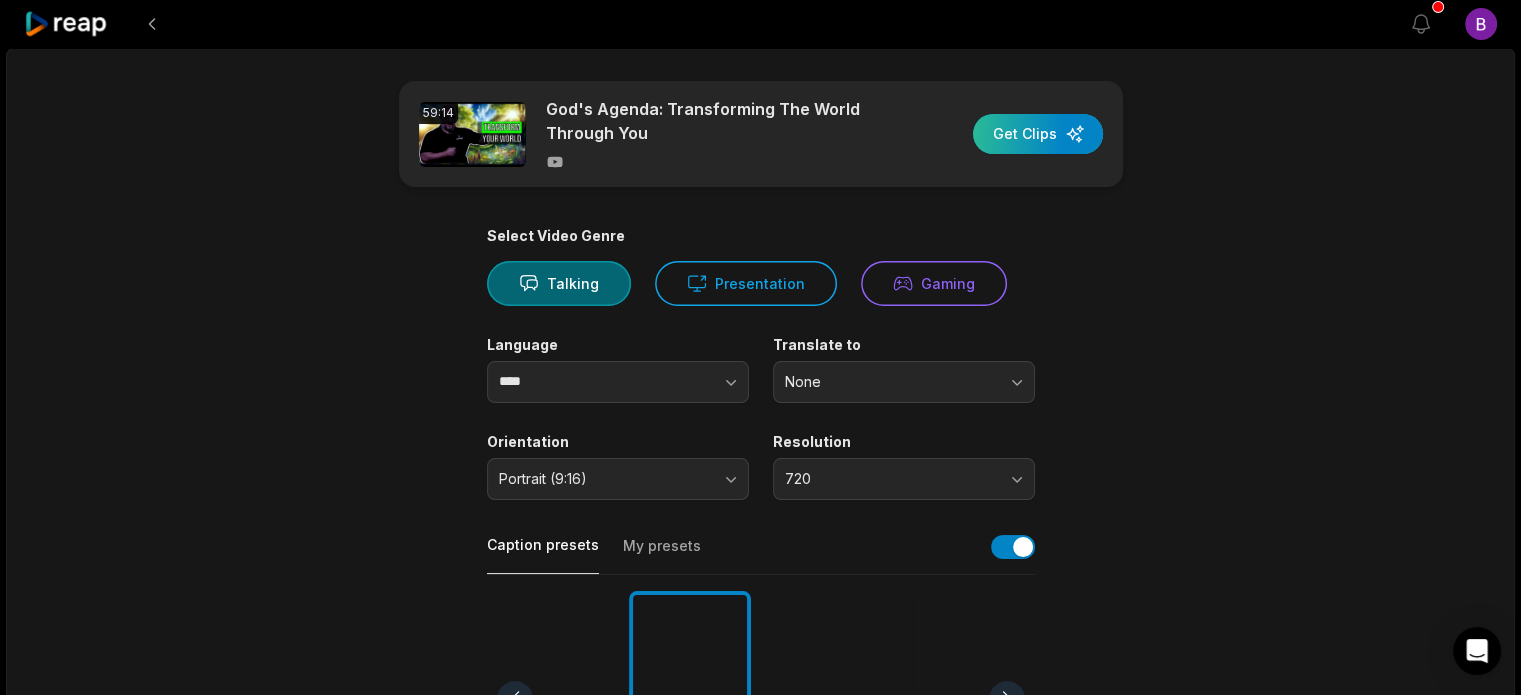 click at bounding box center (1038, 134) 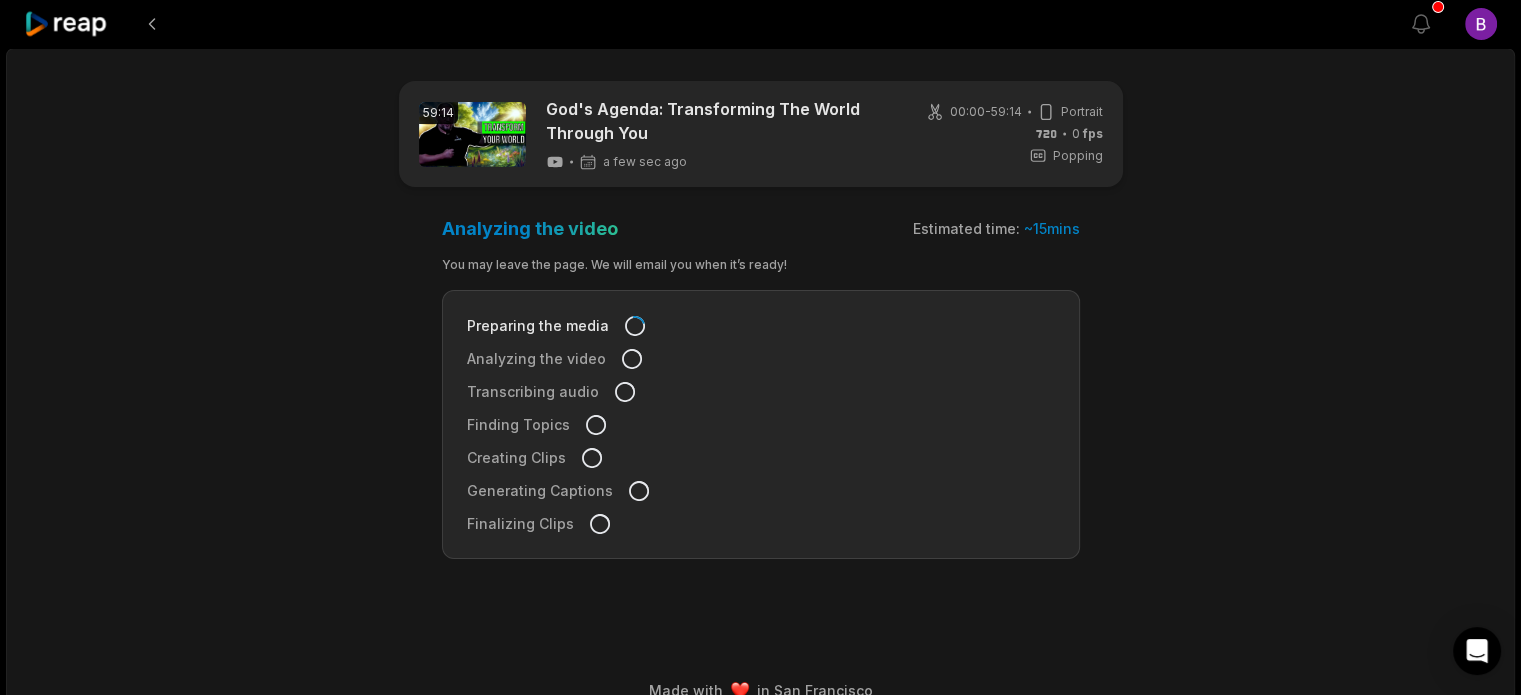click 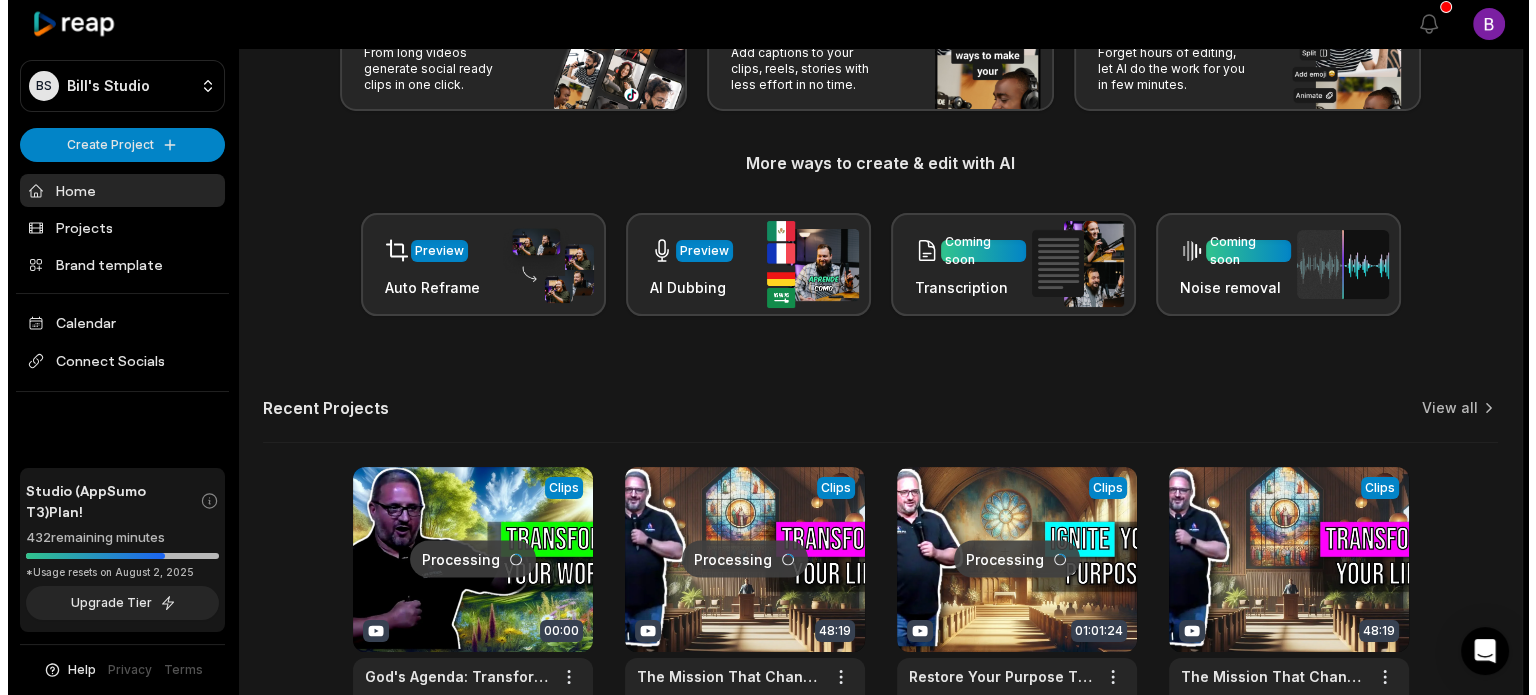 scroll, scrollTop: 200, scrollLeft: 0, axis: vertical 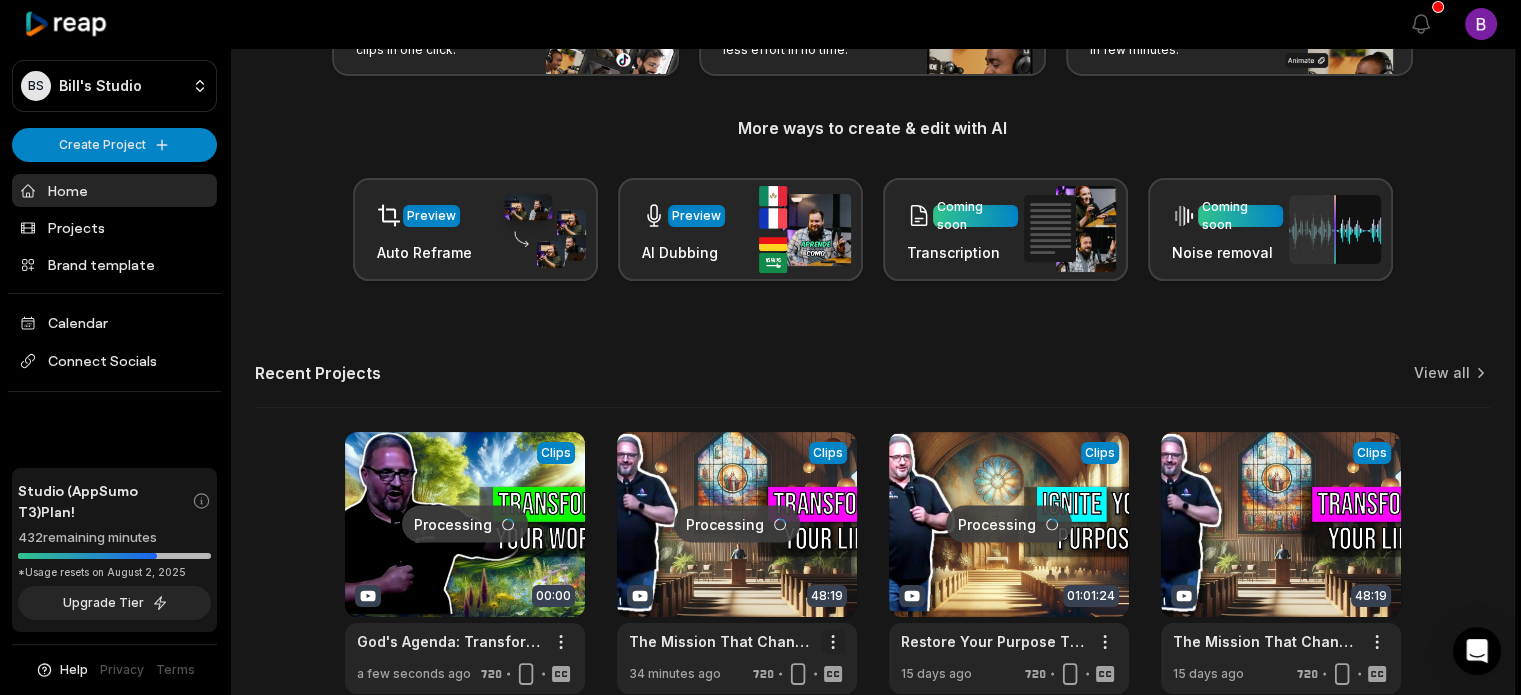 click on "BS Bill's Studio Create Project Home Projects Brand template Calendar Connect Socials Studio (AppSumo T3)  Plan! 432  remaining minutes *Usage resets on [DATE], [YEAR] Upgrade Tier Help Privacy Terms Open sidebar View notifications Open user menu   Let's Get Started! Generate Clips From long videos generate social ready clips in one click. Add Captions Add captions to your clips, reels, stories with less effort in no time. Edit Videos Coming soon Forget hours of editing, let AI do the work for you in few minutes. More ways to create & edit with AI Preview Auto Reframe Preview AI Dubbing Coming soon Transcription Coming soon Noise removal Recent Projects View all Processing Clips 00:00 God's Agenda: Transforming The World Through You Open options a few seconds ago Processing Clips 48:19 The Mission That Changes Everything 🌎 Open options [TIME] ago Processing Clips 01:01:24 Restore Your Purpose Through Christ's Mission Open options [TIME] ago View Clips Clips 48:19 Open options [TIME] ago Made with" at bounding box center (760, 147) 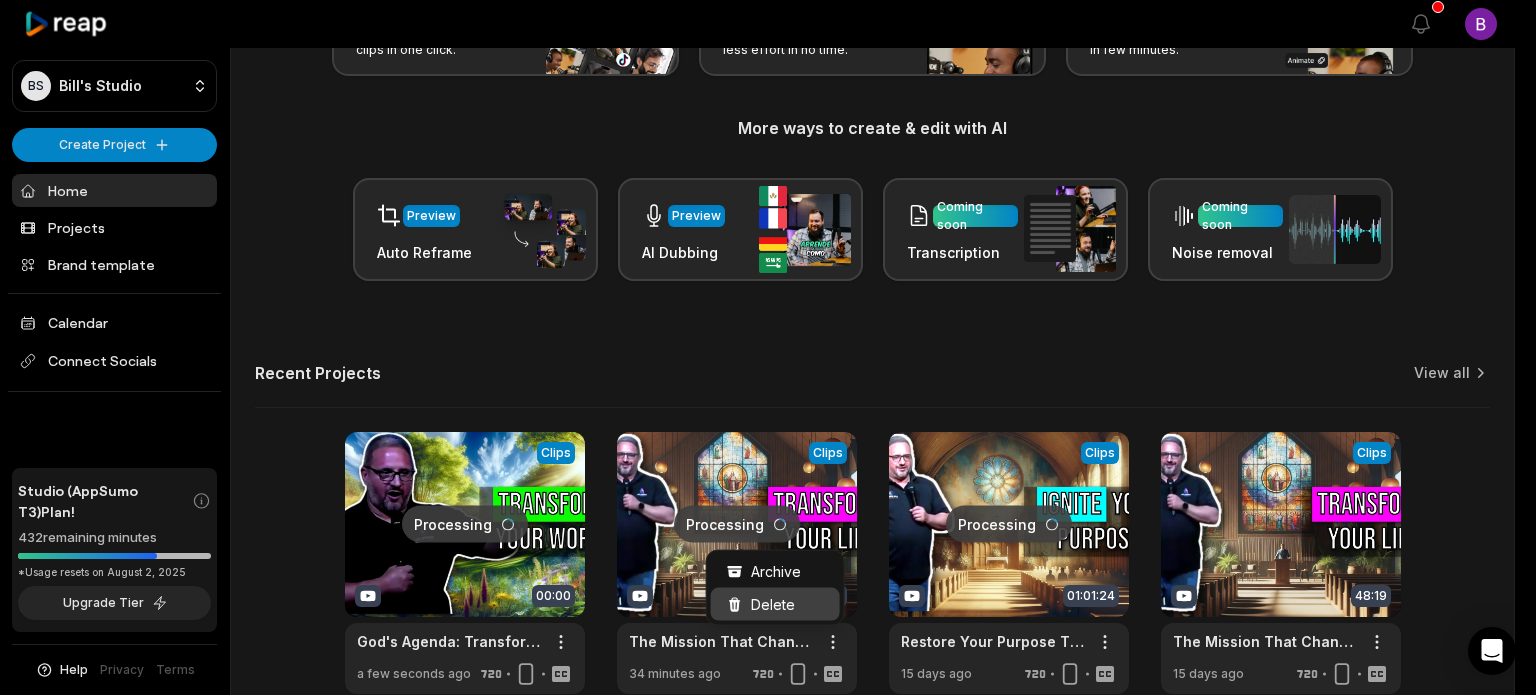 click on "Delete" at bounding box center (773, 604) 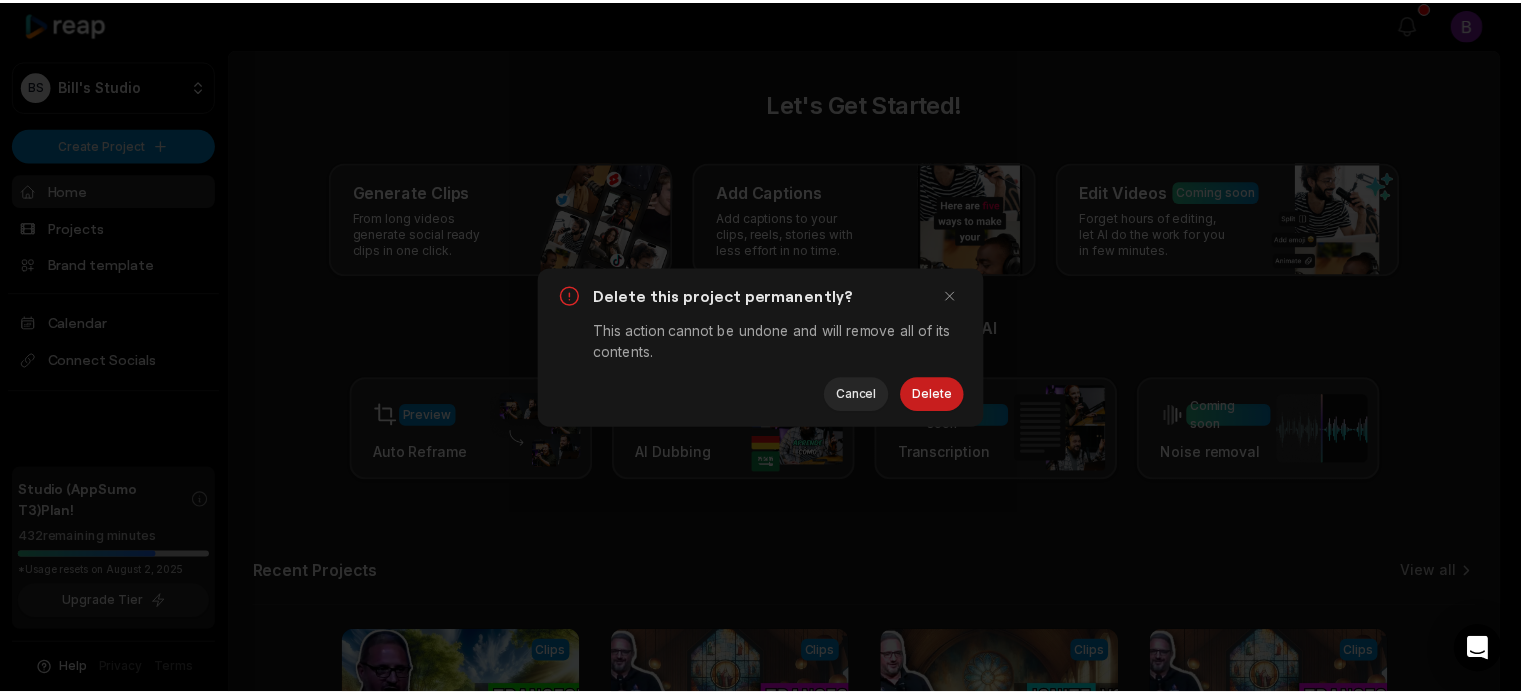 scroll, scrollTop: 0, scrollLeft: 0, axis: both 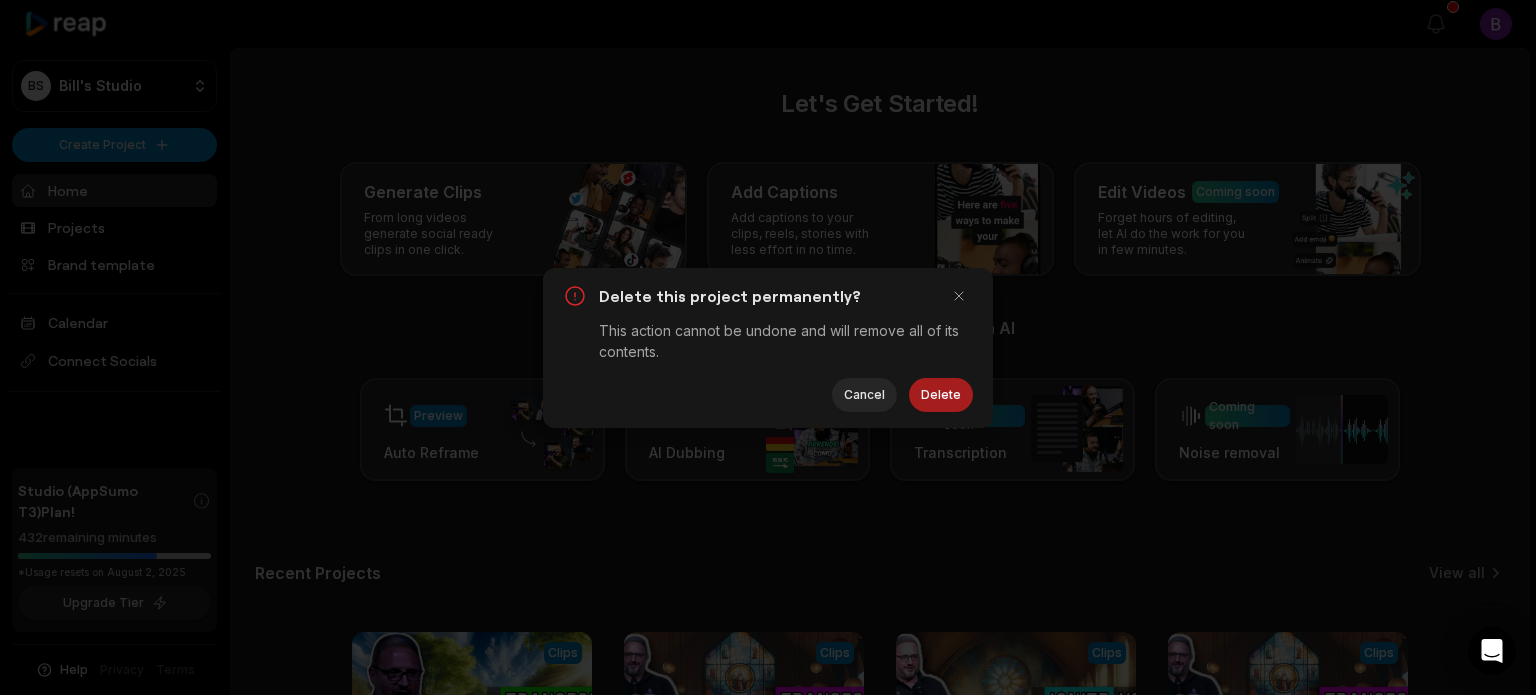click on "Delete" at bounding box center [941, 395] 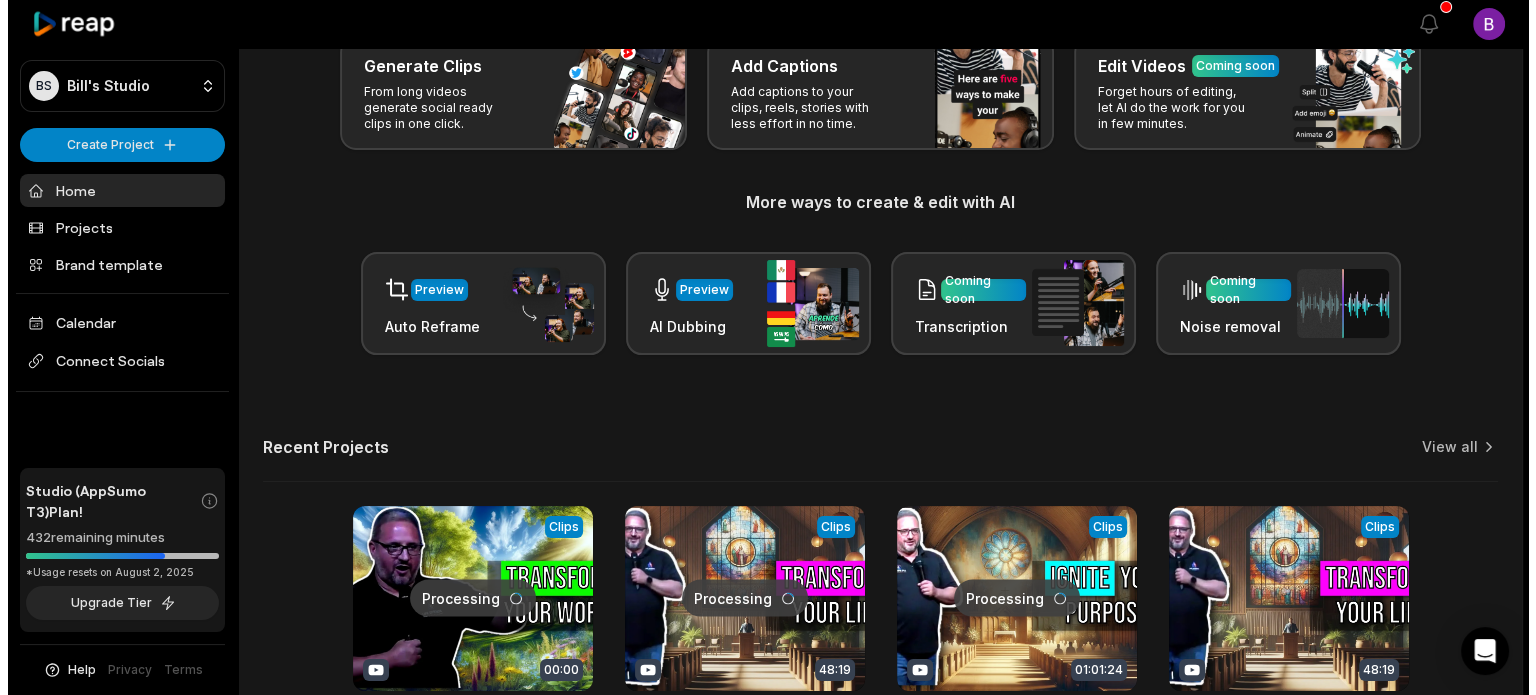 scroll, scrollTop: 0, scrollLeft: 0, axis: both 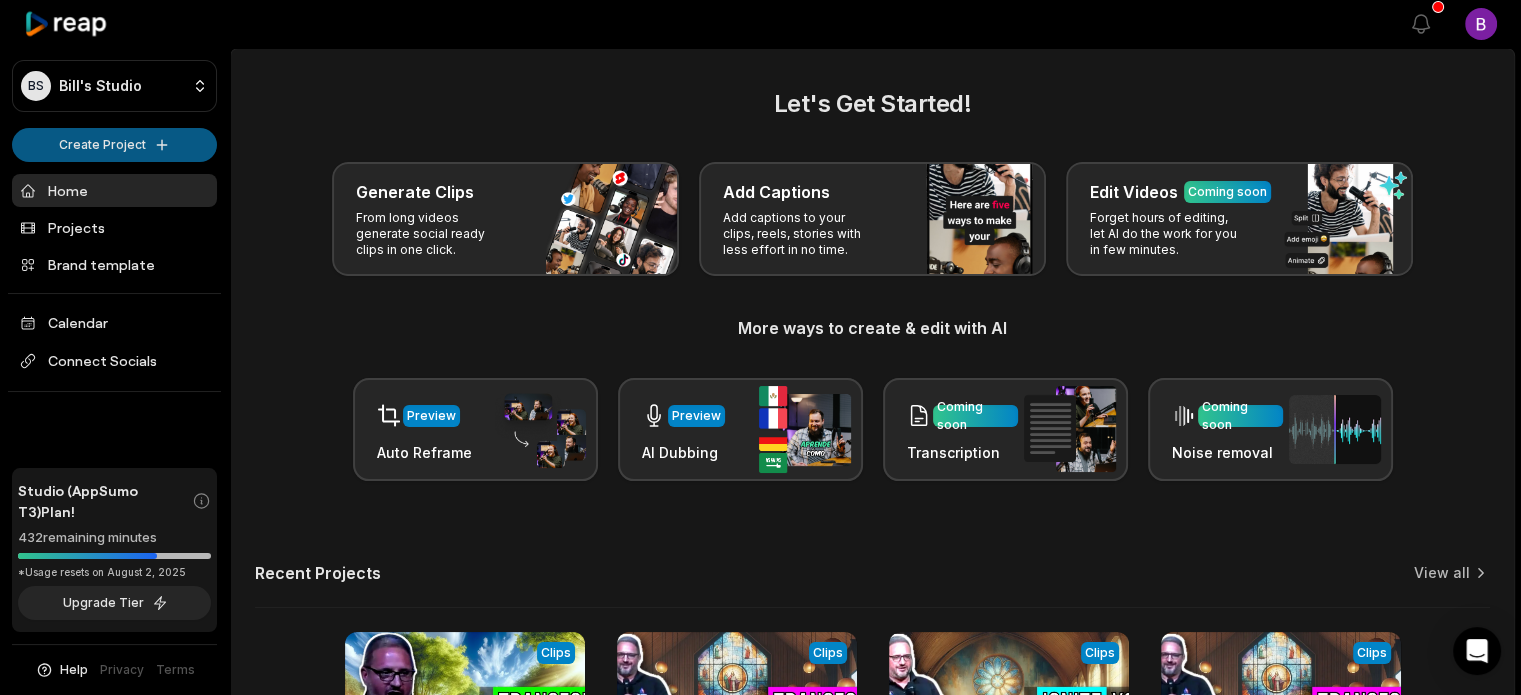 click on "BS Bill's Studio Create Project Home Projects Brand template Calendar Connect Socials Studio (AppSumo T3)  Plan! 432  remaining minutes *Usage resets on [DATE], [YEAR] Upgrade Tier Help Privacy Terms Open sidebar View notifications Open user menu   Let's Get Started! Generate Clips From long videos generate social ready clips in one click. Add Captions Add captions to your clips, reels, stories with less effort in no time. Edit Videos Coming soon Forget hours of editing, let AI do the work for you in few minutes. More ways to create & edit with AI Preview Auto Reframe Preview AI Dubbing Coming soon Transcription Coming soon Noise removal Recent Projects View all Processing Clips 00:00 God's Agenda: Transforming The World Through You Open options a few seconds ago Processing Clips 48:19 The Mission That Changes Everything 🌎 Open options [TIME] ago Processing Clips 01:01:24 Restore Your Purpose Through Christ's Mission Open options [TIME] ago View Clips Clips 48:19 Open options [TIME] ago Made with" at bounding box center (760, 347) 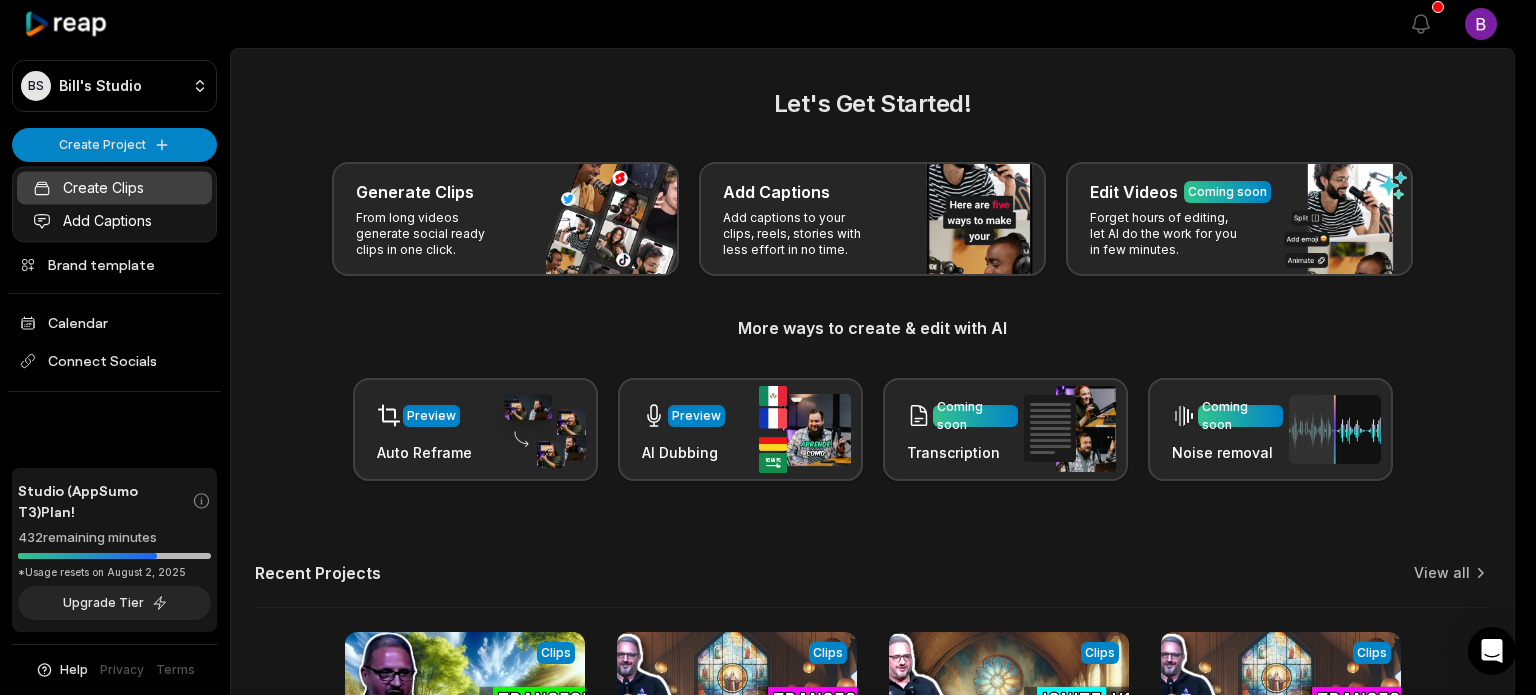 click on "Create Clips" at bounding box center [114, 187] 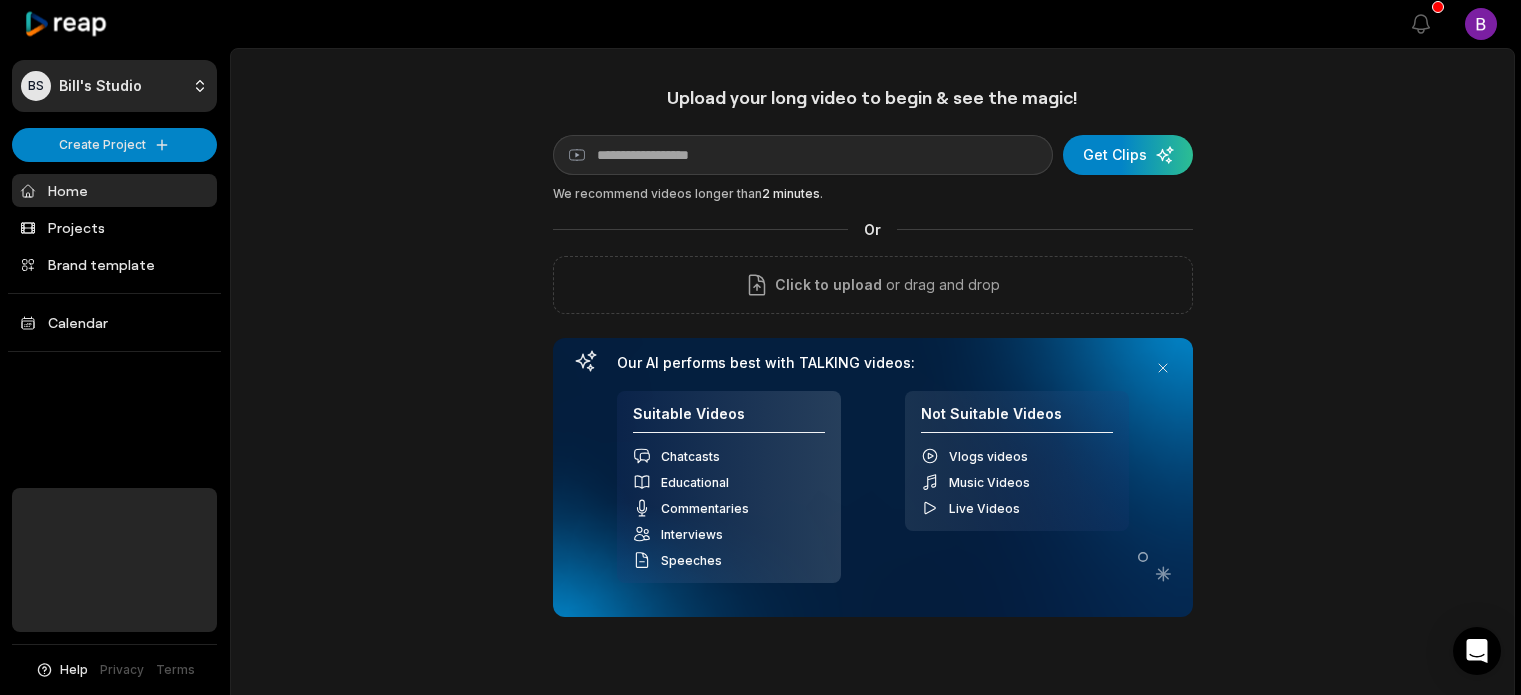 scroll, scrollTop: 0, scrollLeft: 0, axis: both 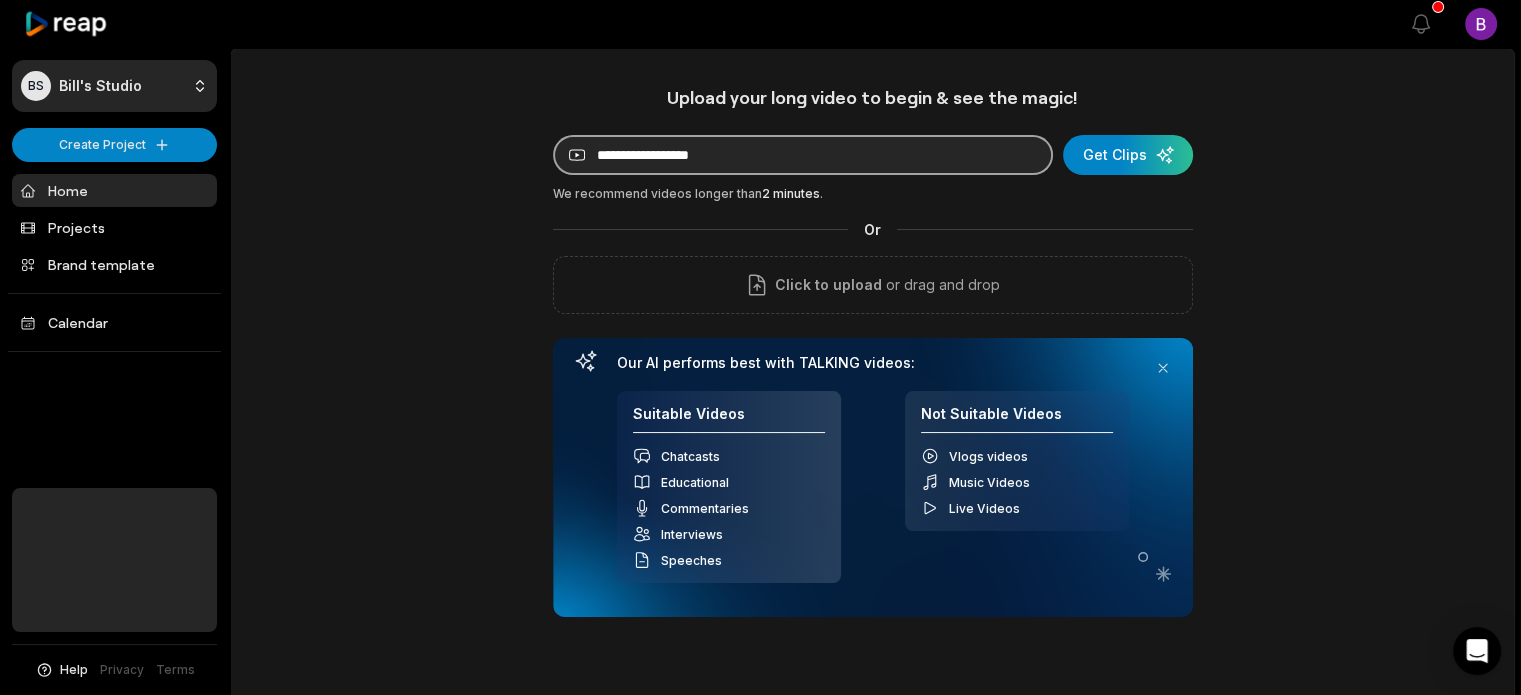 drag, startPoint x: 0, startPoint y: 0, endPoint x: 646, endPoint y: 147, distance: 662.51416 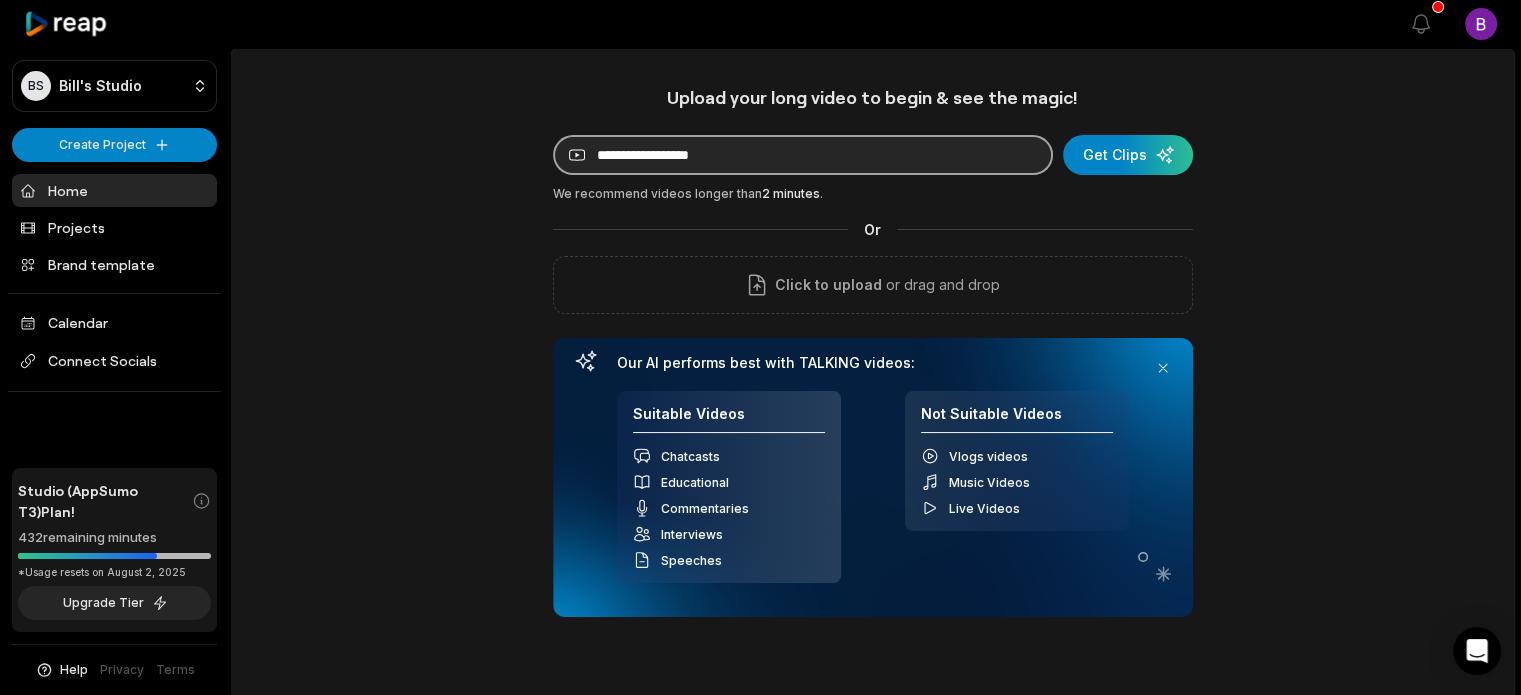 paste on "**********" 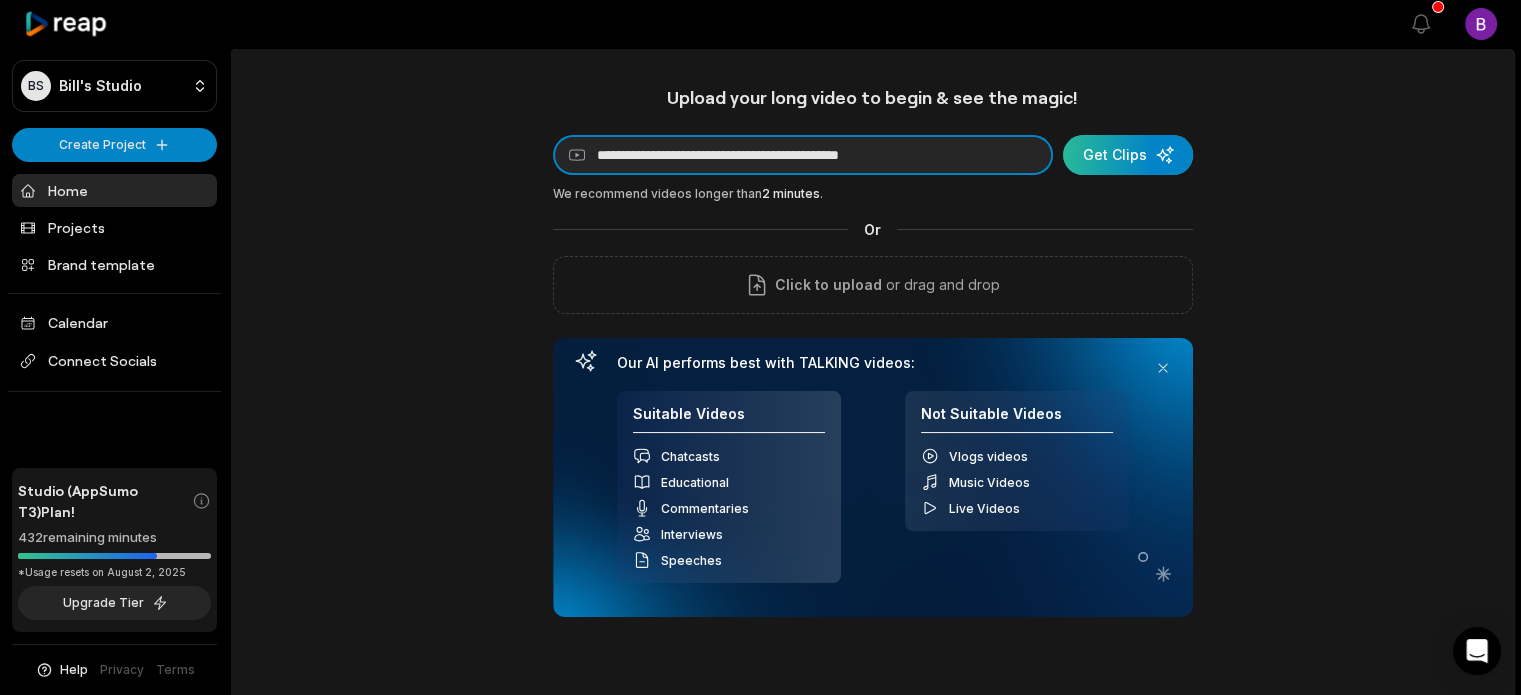 type on "**********" 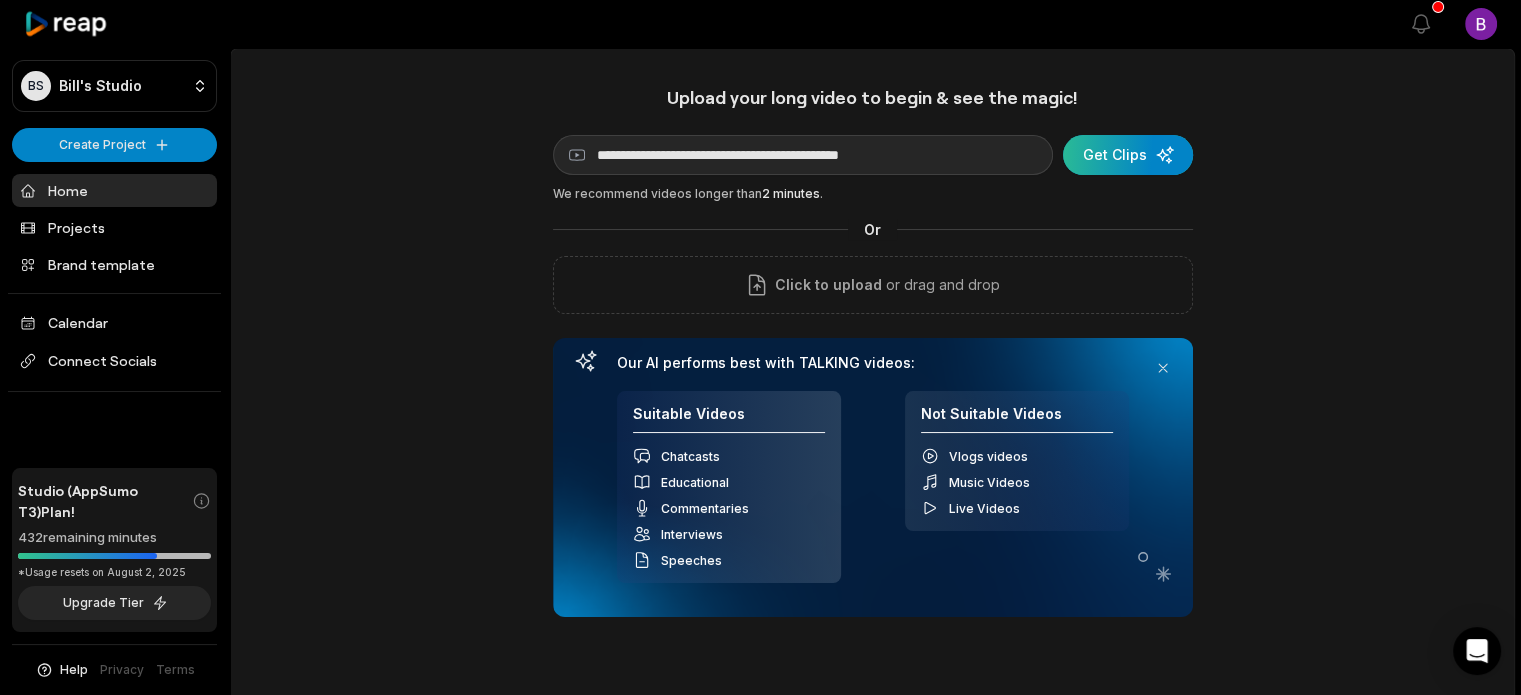 click at bounding box center (1128, 155) 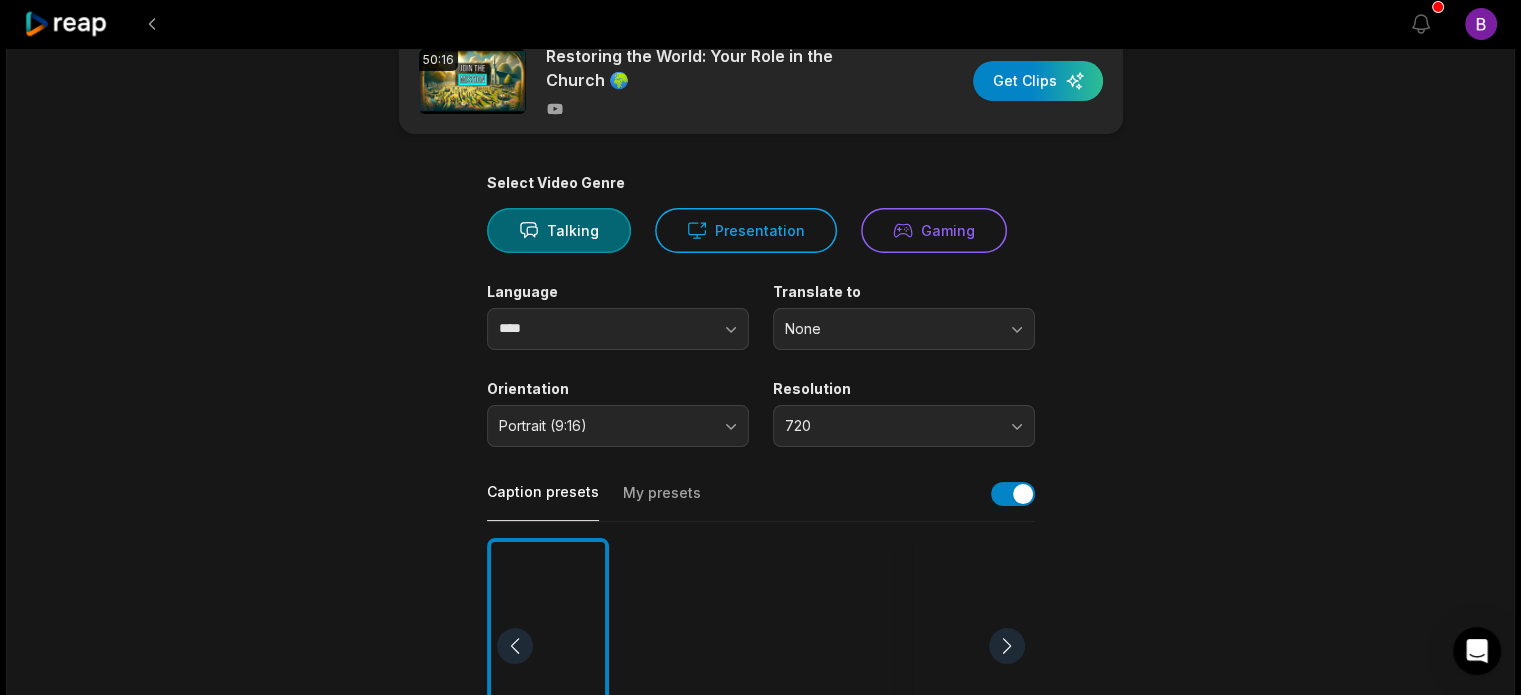 scroll, scrollTop: 100, scrollLeft: 0, axis: vertical 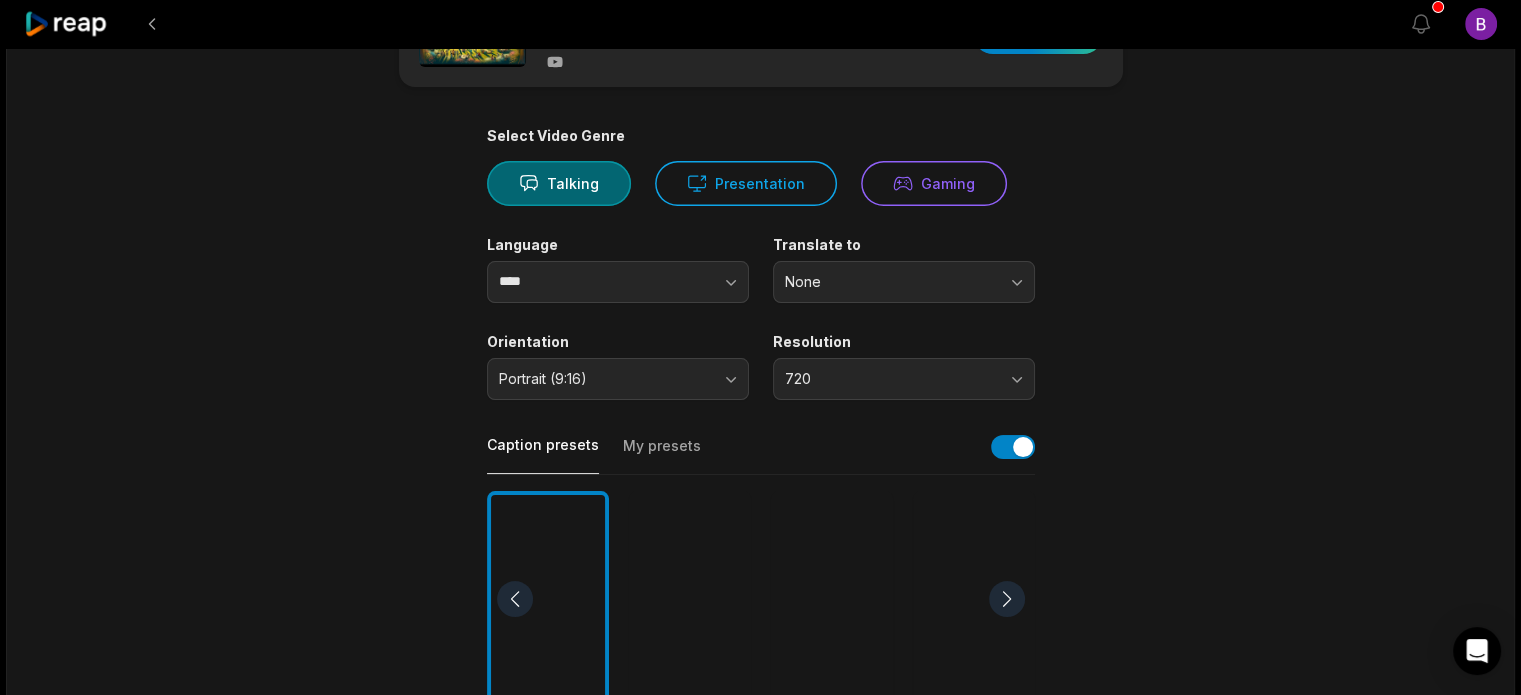 click at bounding box center [690, 599] 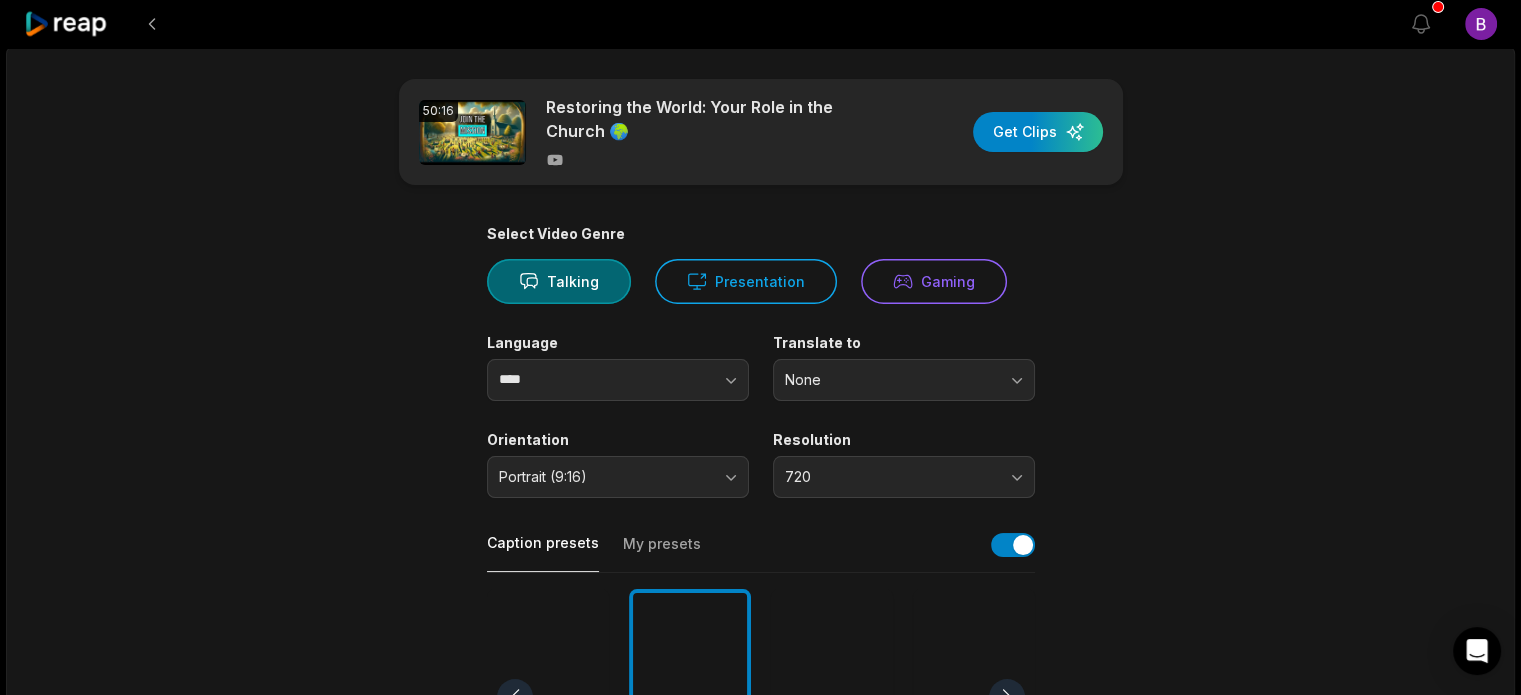 scroll, scrollTop: 0, scrollLeft: 0, axis: both 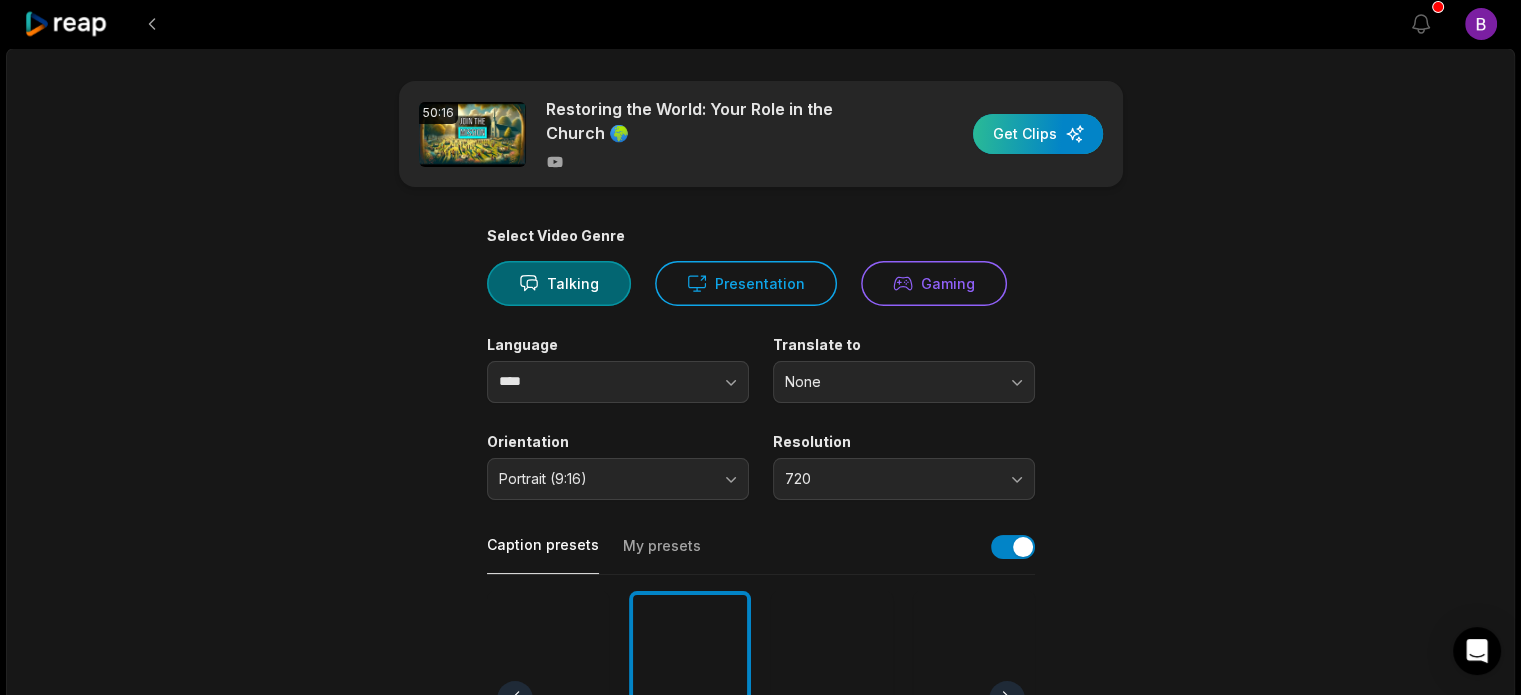 click at bounding box center [1038, 134] 